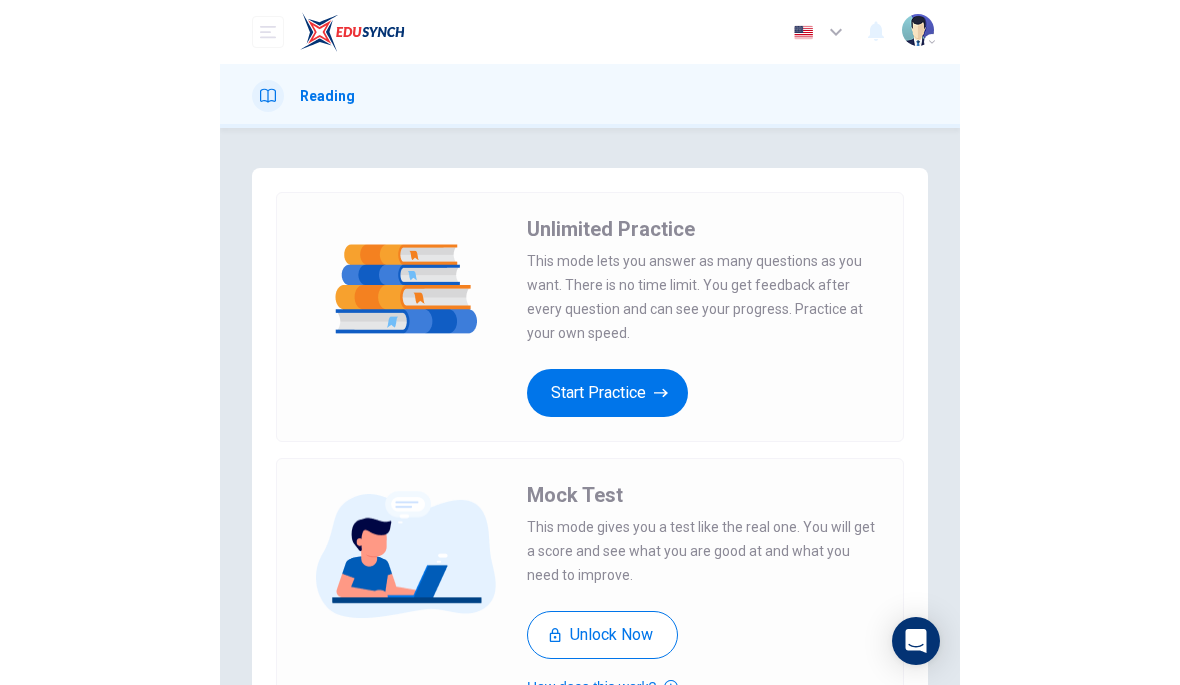 scroll, scrollTop: 0, scrollLeft: 0, axis: both 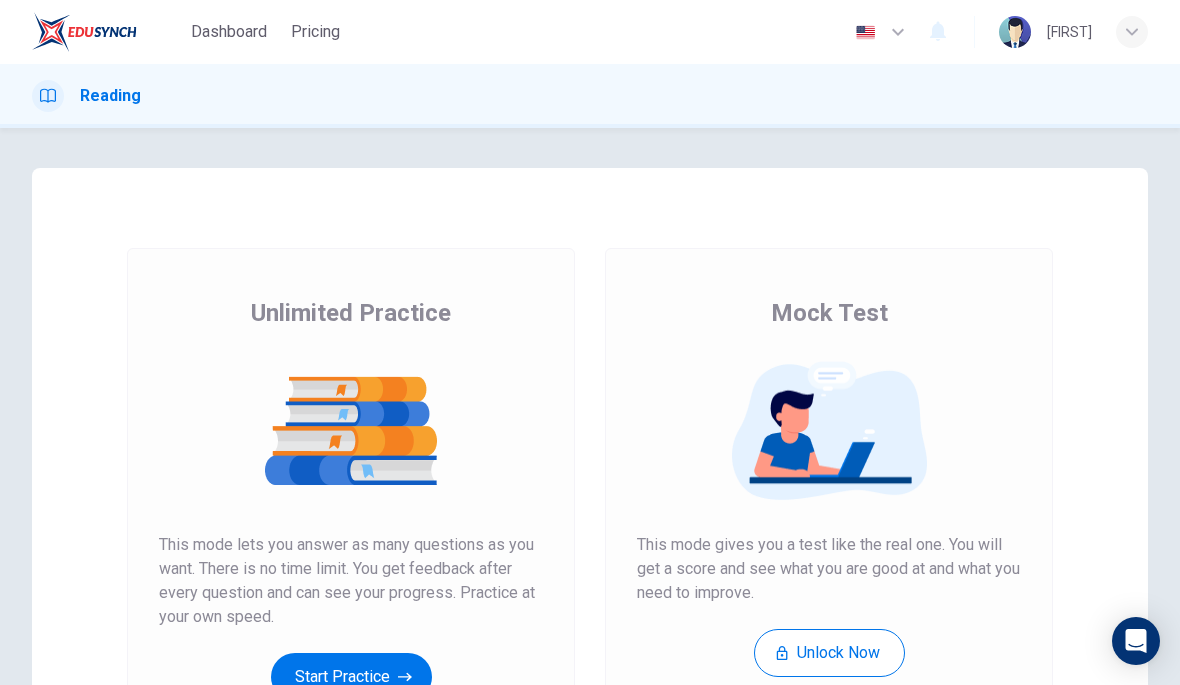 click on "Pricing" at bounding box center [315, 32] 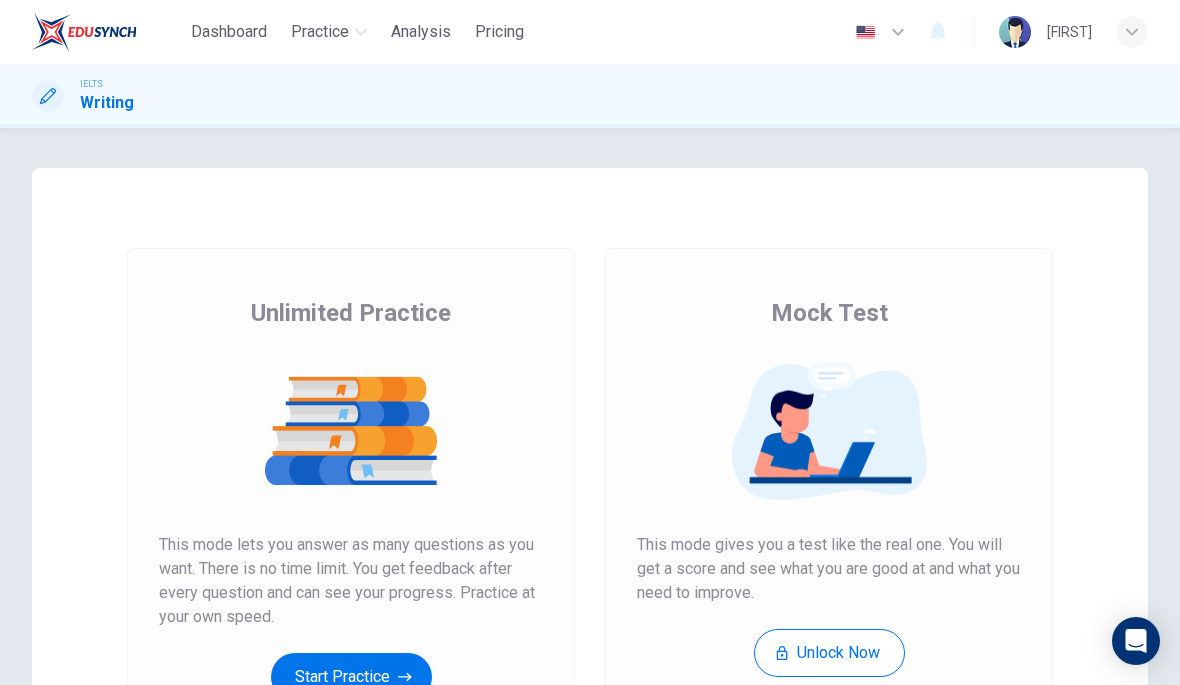 scroll, scrollTop: 0, scrollLeft: 0, axis: both 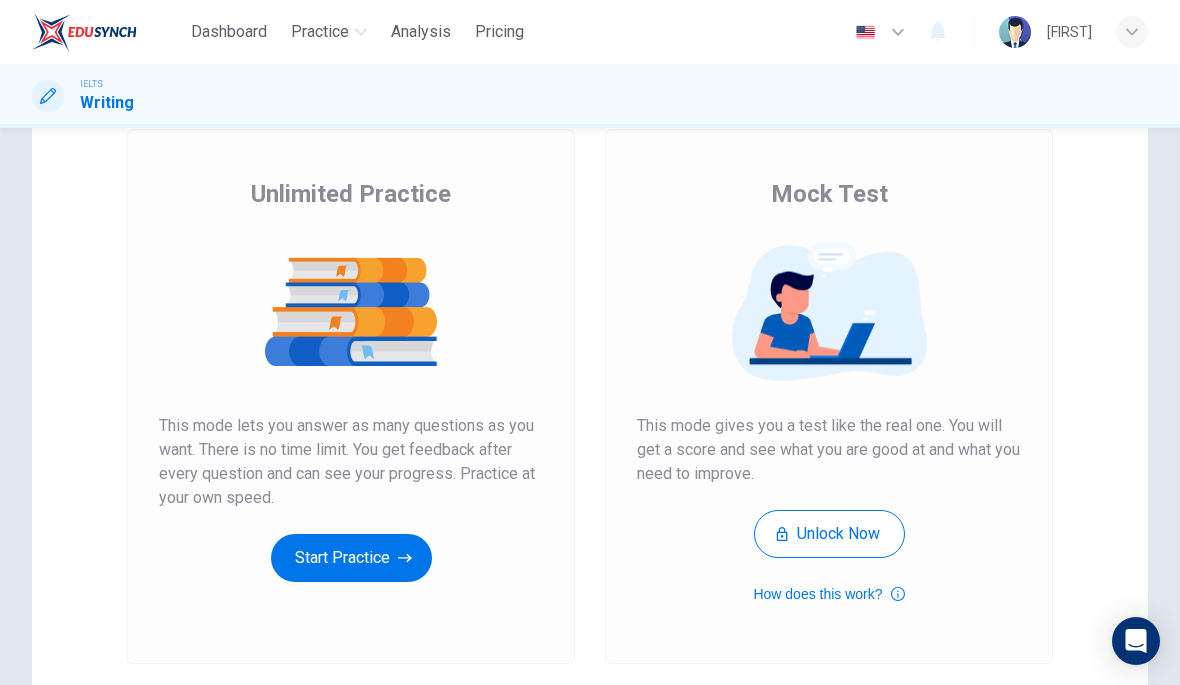 click on "Start Practice" at bounding box center (351, 558) 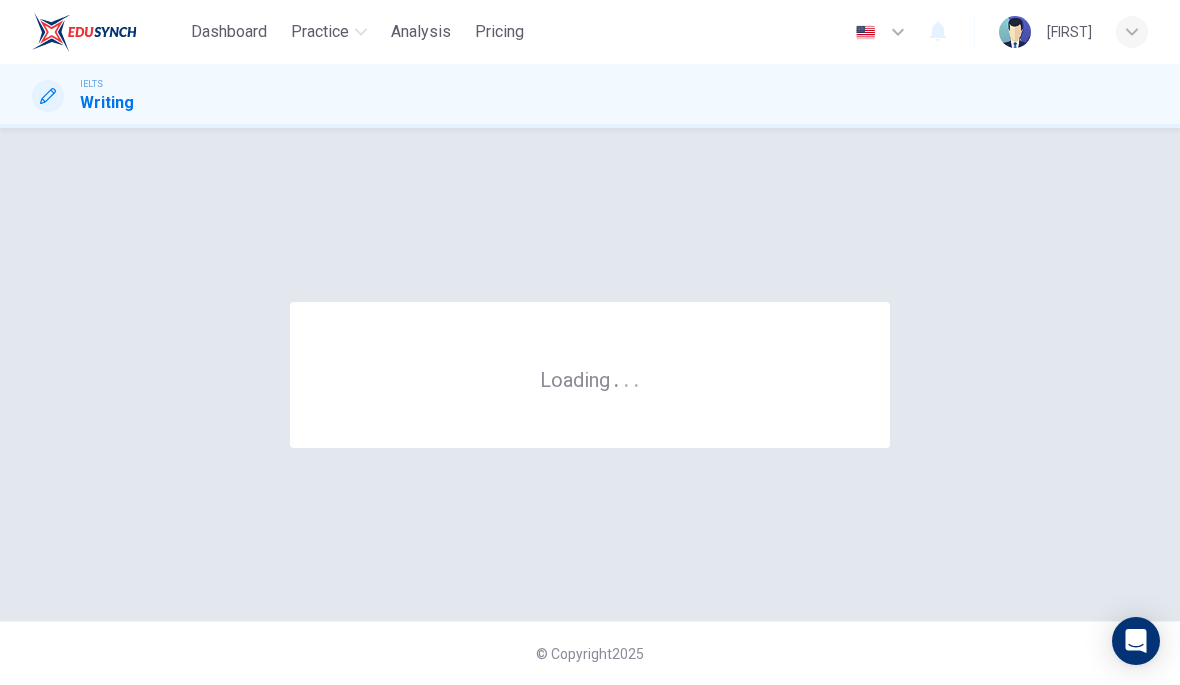 scroll, scrollTop: 0, scrollLeft: 0, axis: both 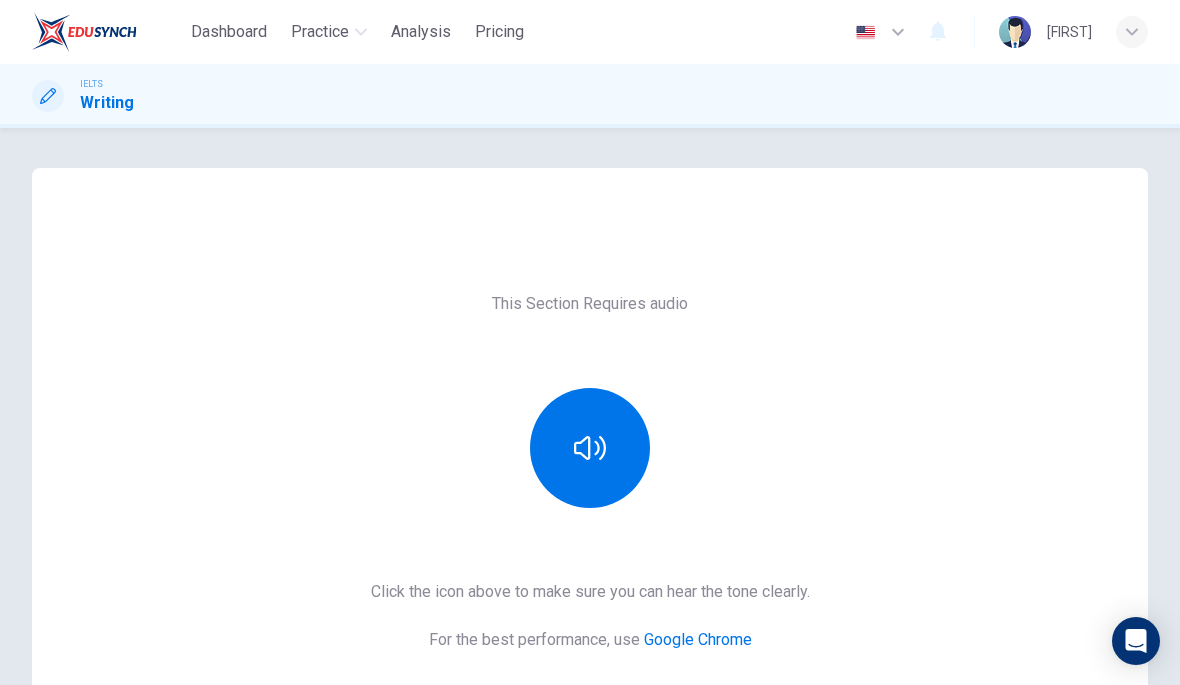 click 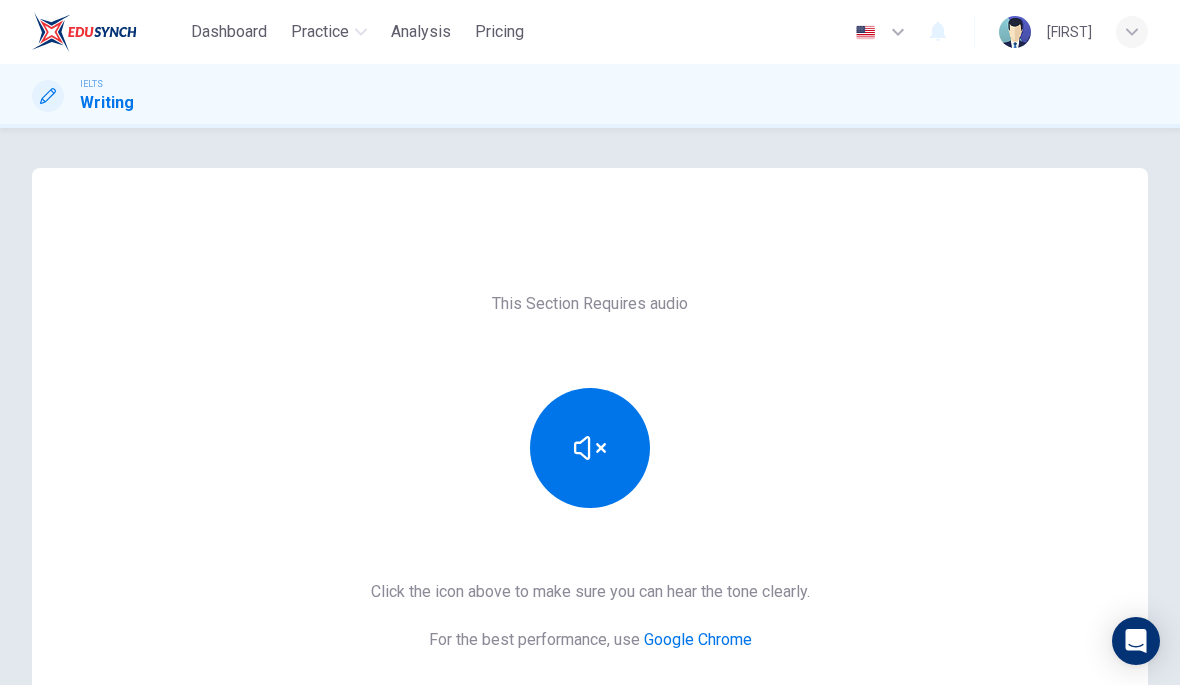 click 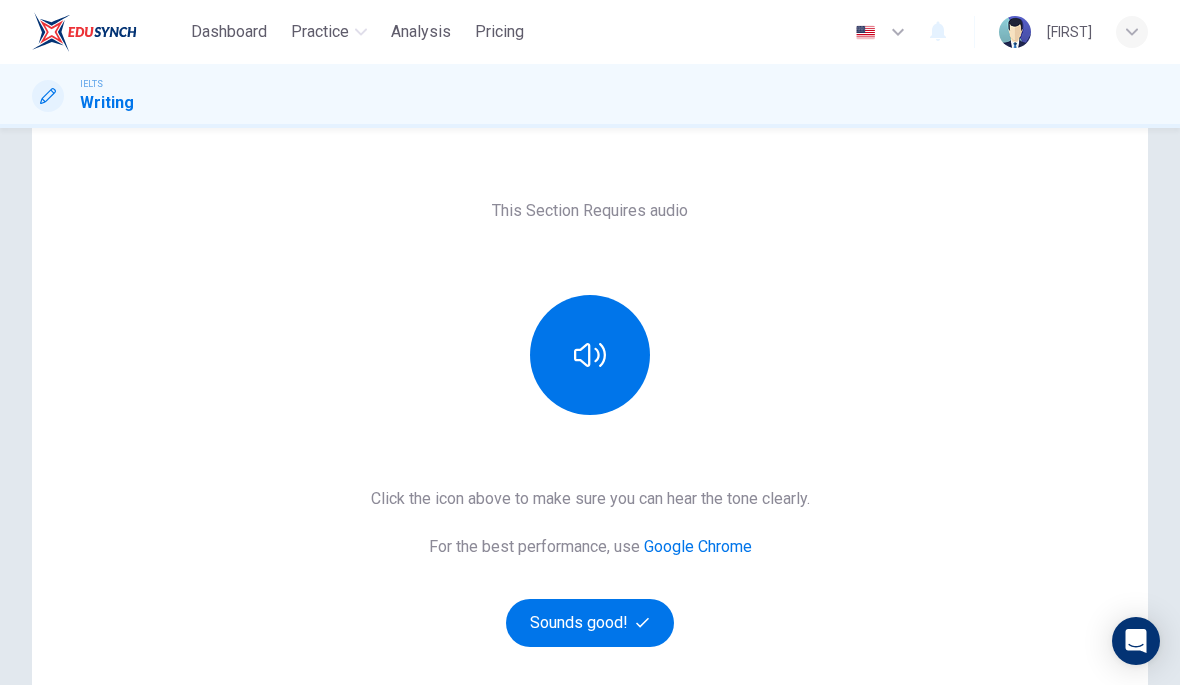scroll, scrollTop: 98, scrollLeft: 0, axis: vertical 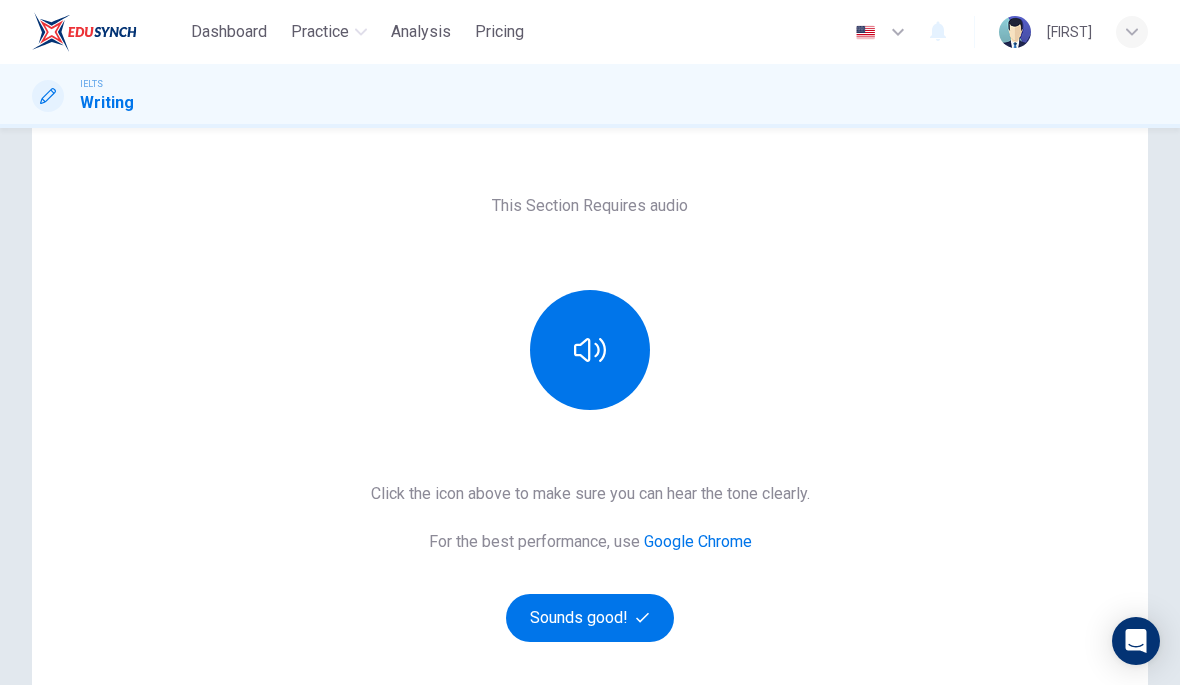 click at bounding box center (590, 350) 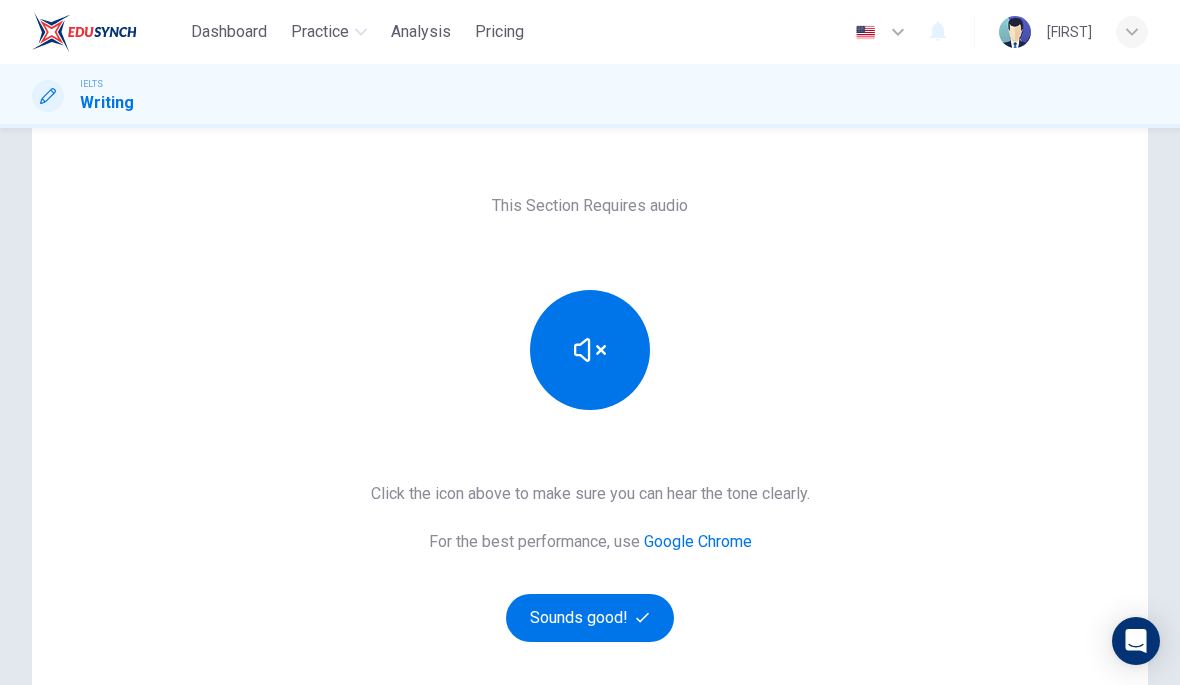 click 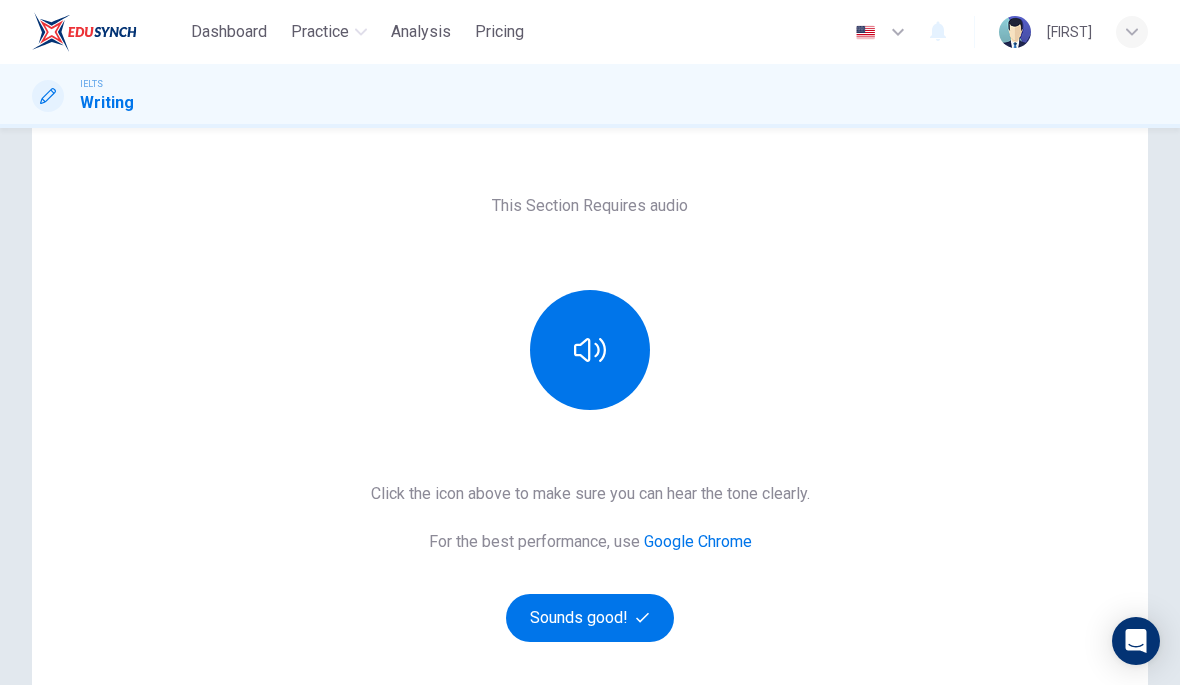 click 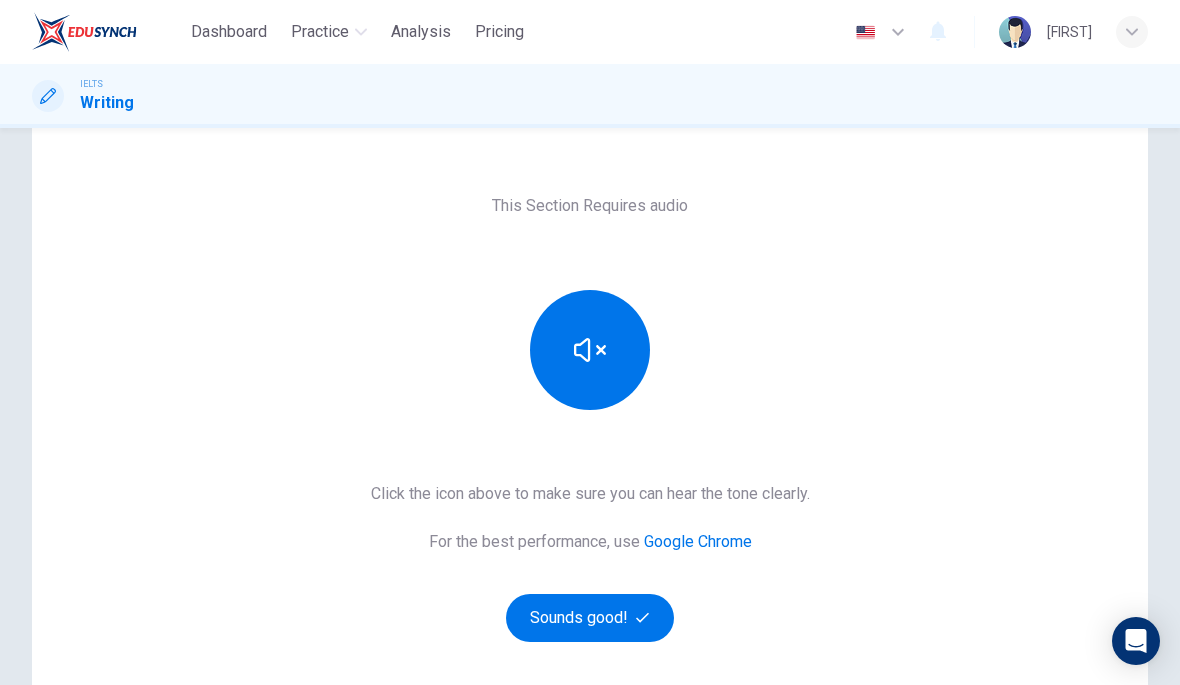 click 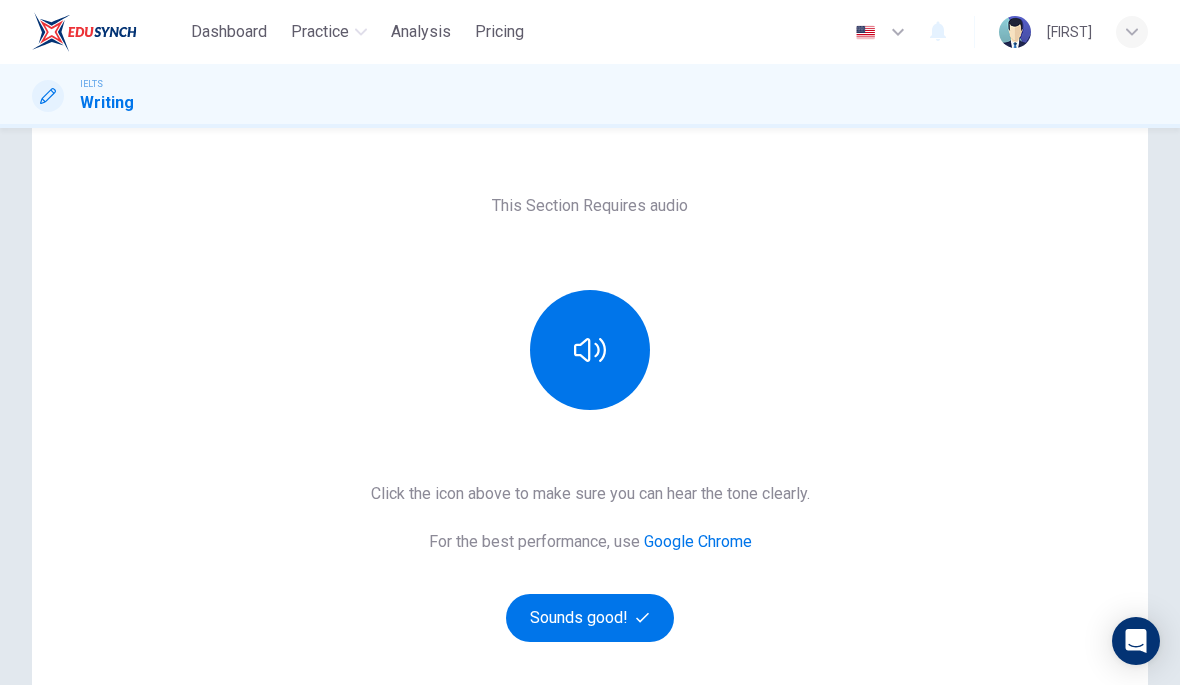 click on "Sounds good!" at bounding box center [590, 618] 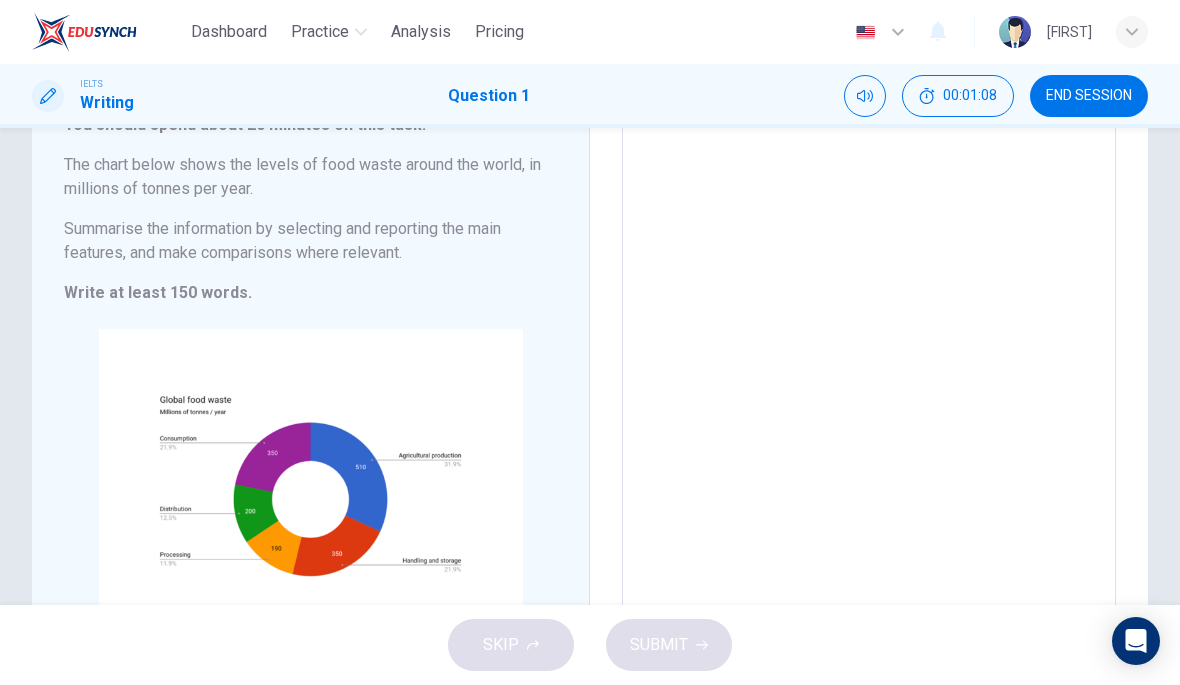 scroll, scrollTop: 152, scrollLeft: 0, axis: vertical 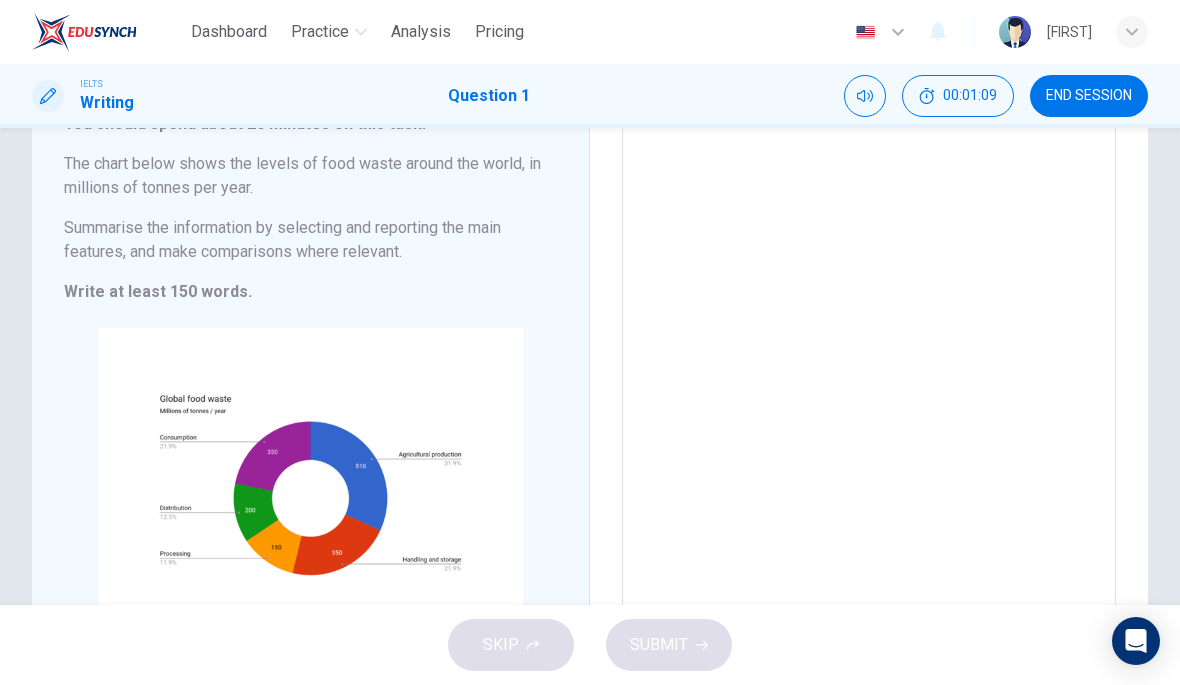 click on "Click to Zoom" at bounding box center (311, 501) 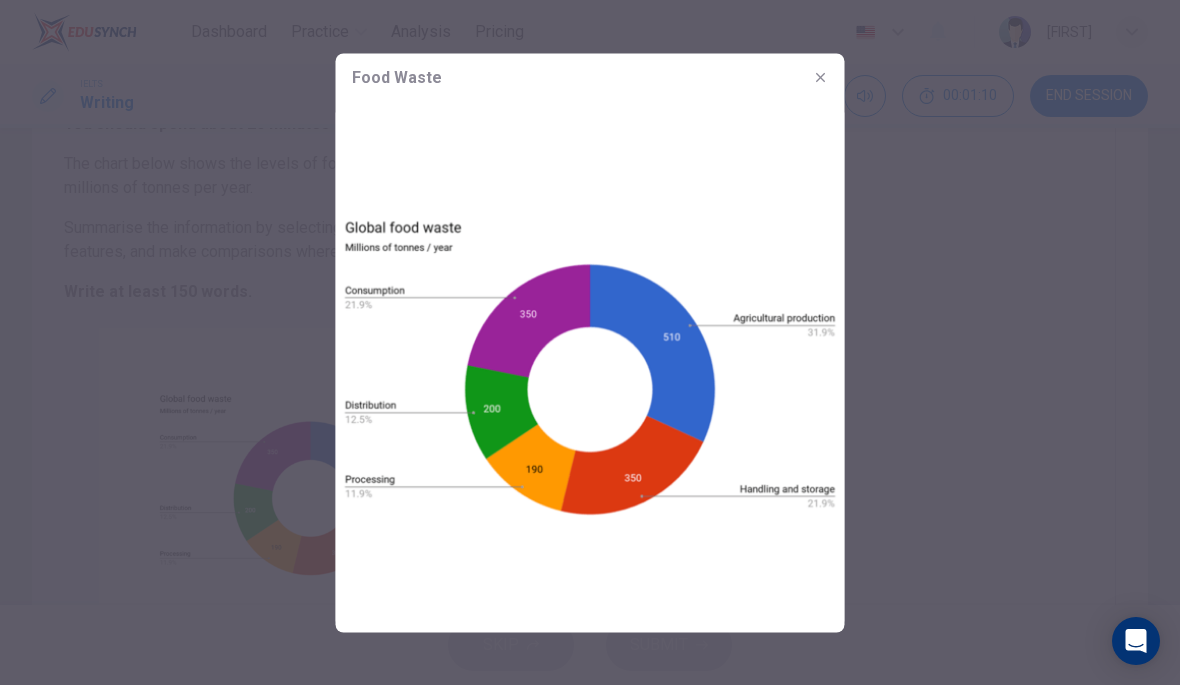 click on "Food Waste" at bounding box center (590, 77) 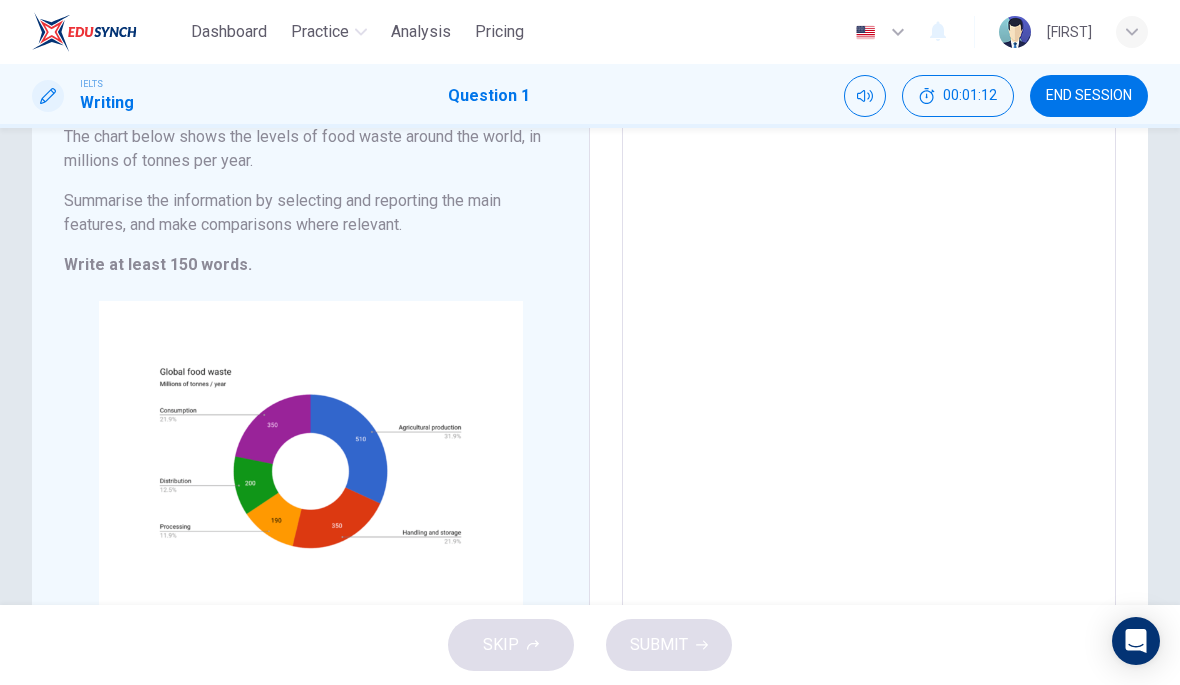 scroll, scrollTop: 180, scrollLeft: 0, axis: vertical 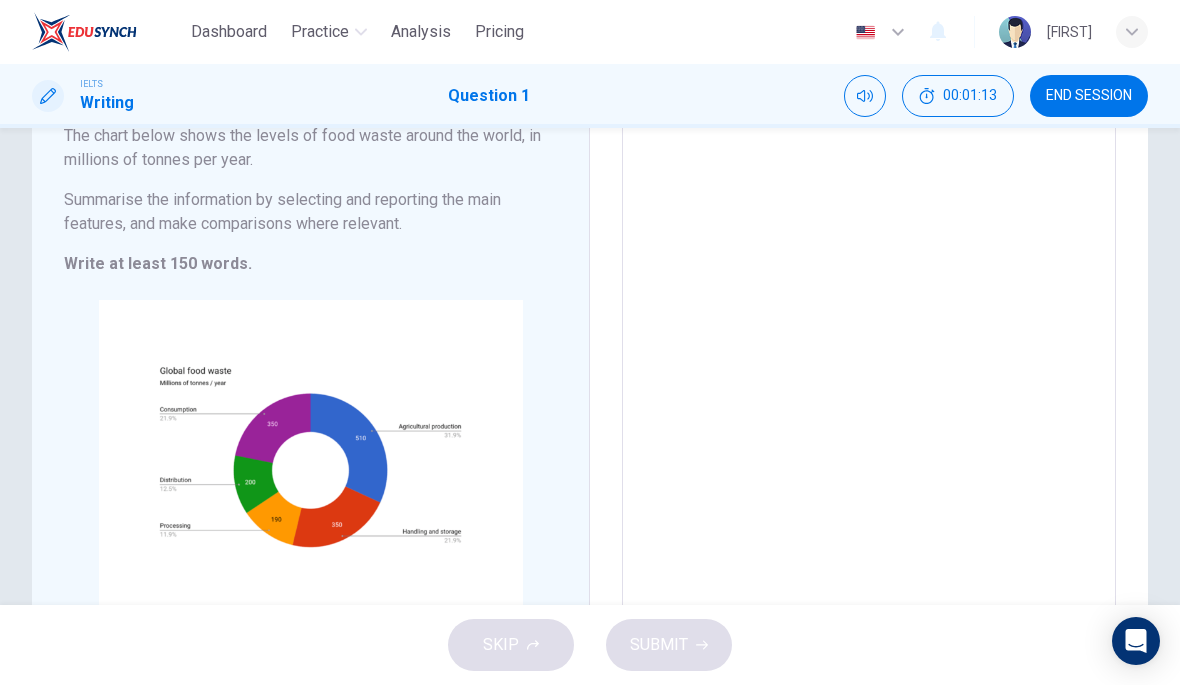click on "Click to Zoom" at bounding box center [311, 473] 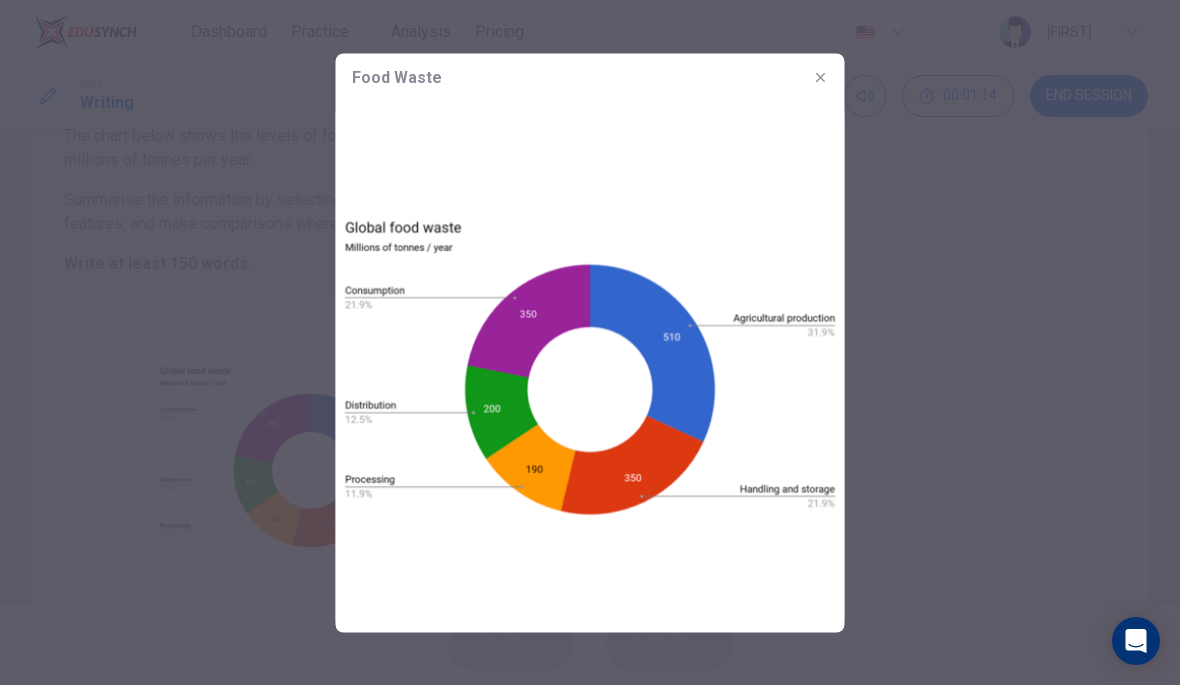 click at bounding box center [821, 77] 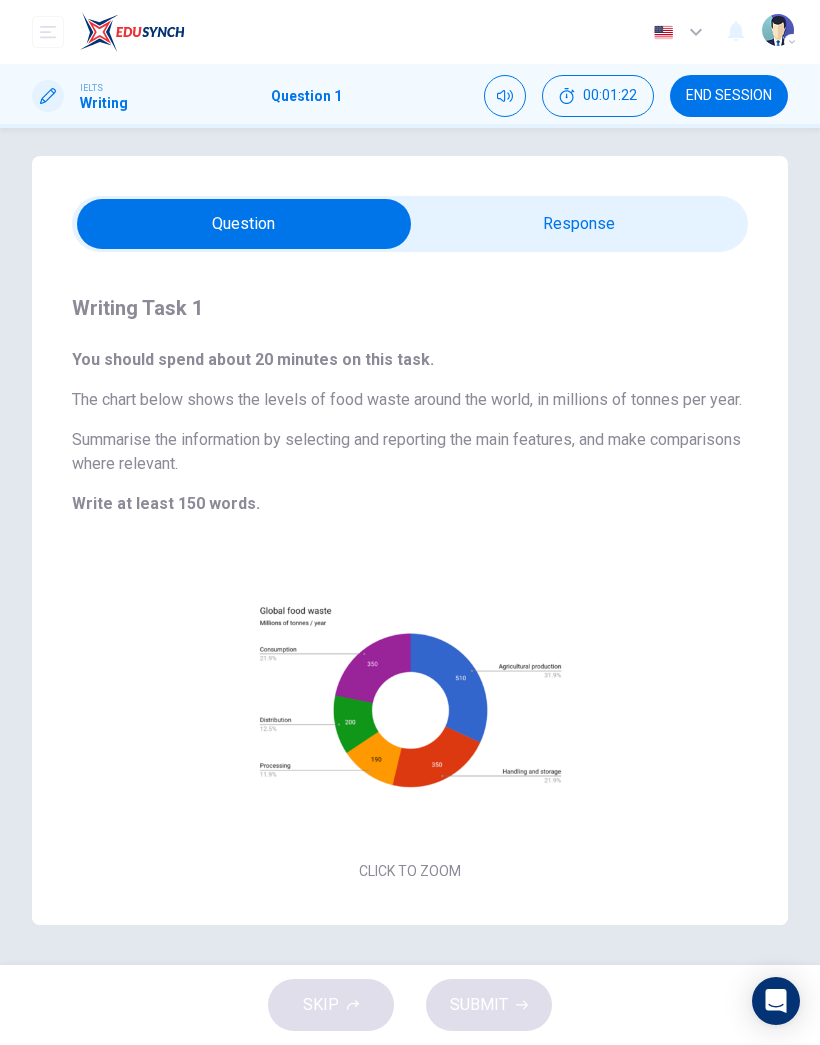 scroll, scrollTop: 36, scrollLeft: 0, axis: vertical 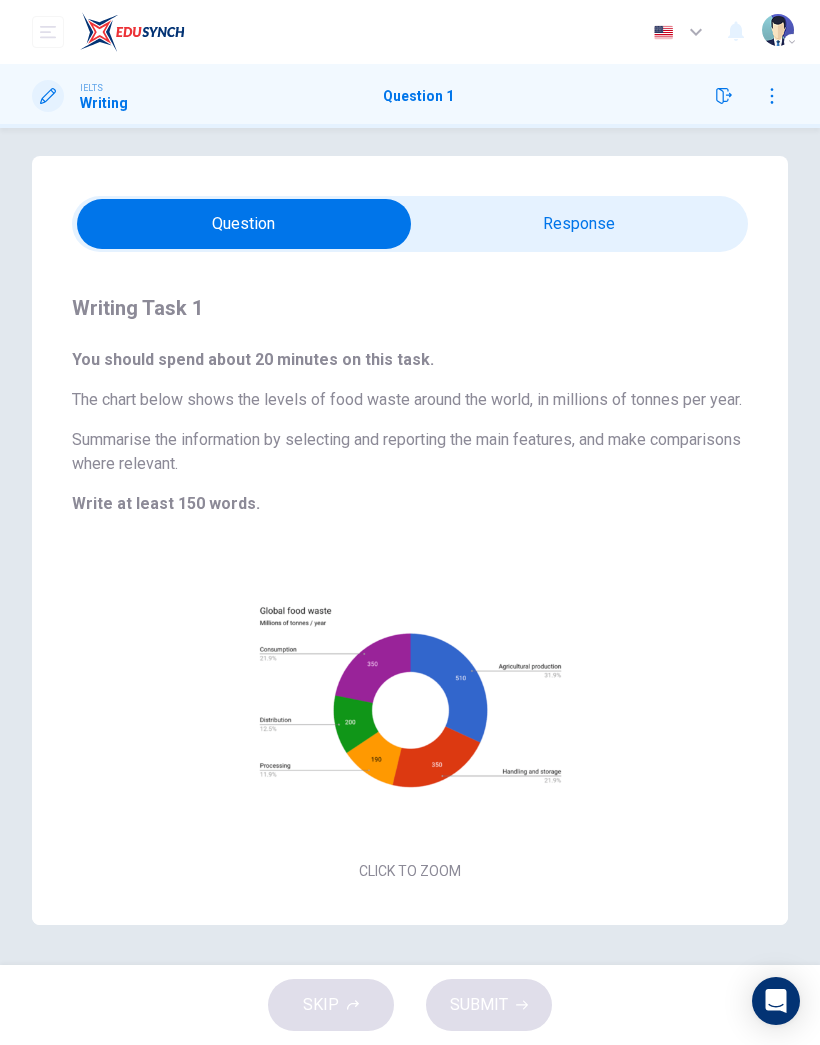 click at bounding box center (244, 224) 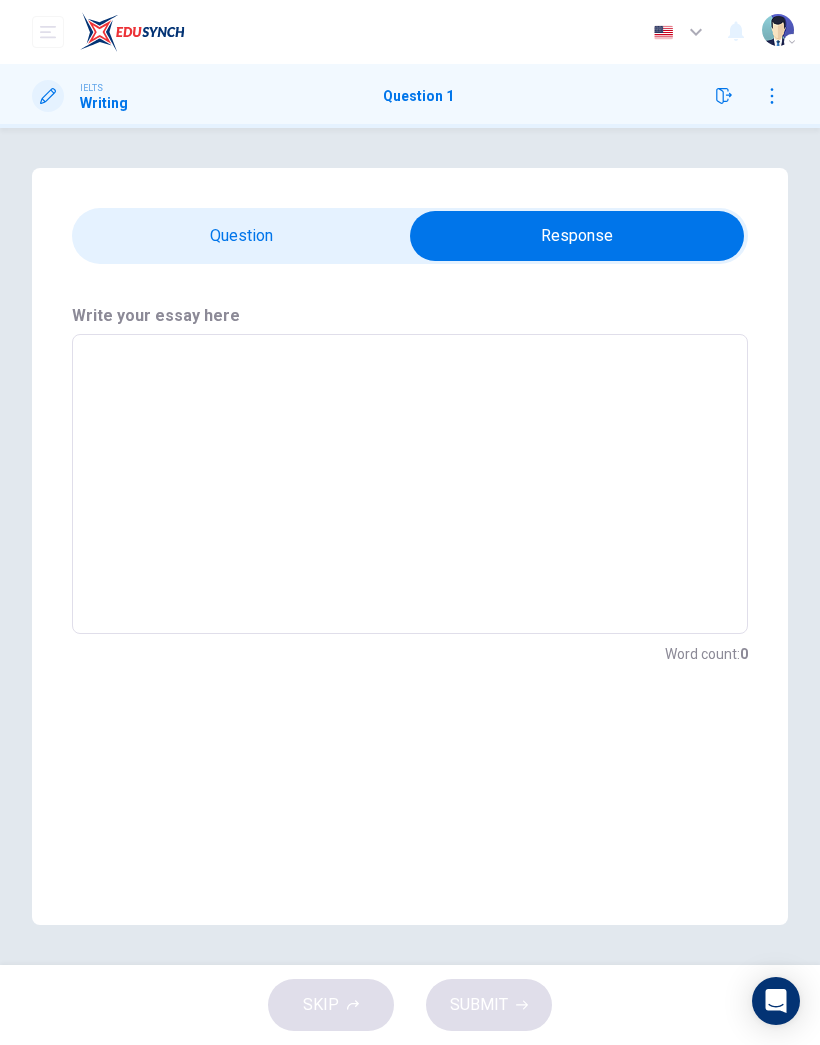 click at bounding box center [577, 236] 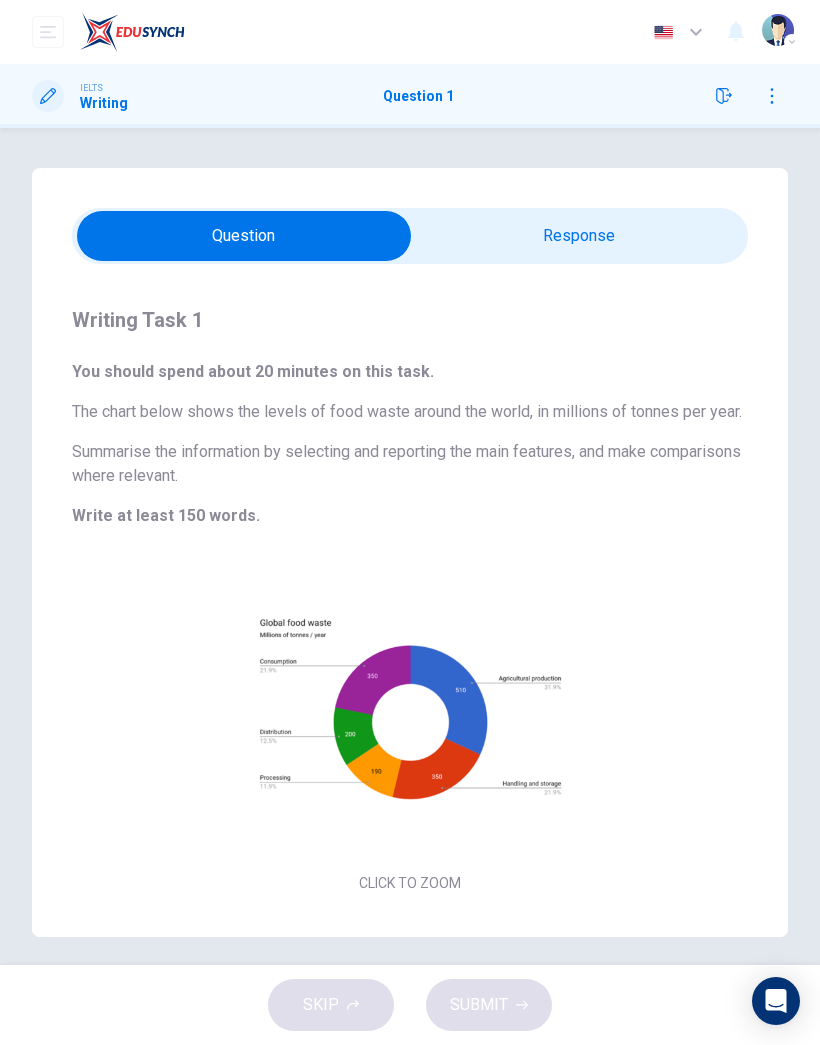 click on "Click to Zoom" at bounding box center (410, 725) 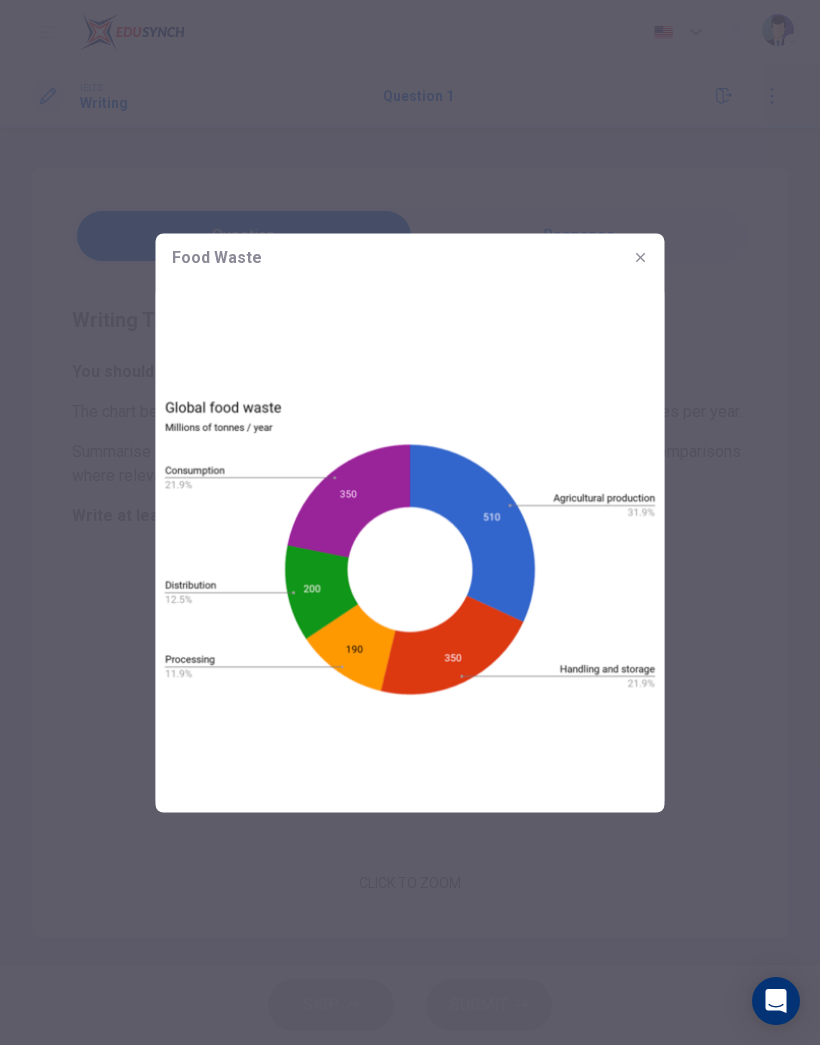 click 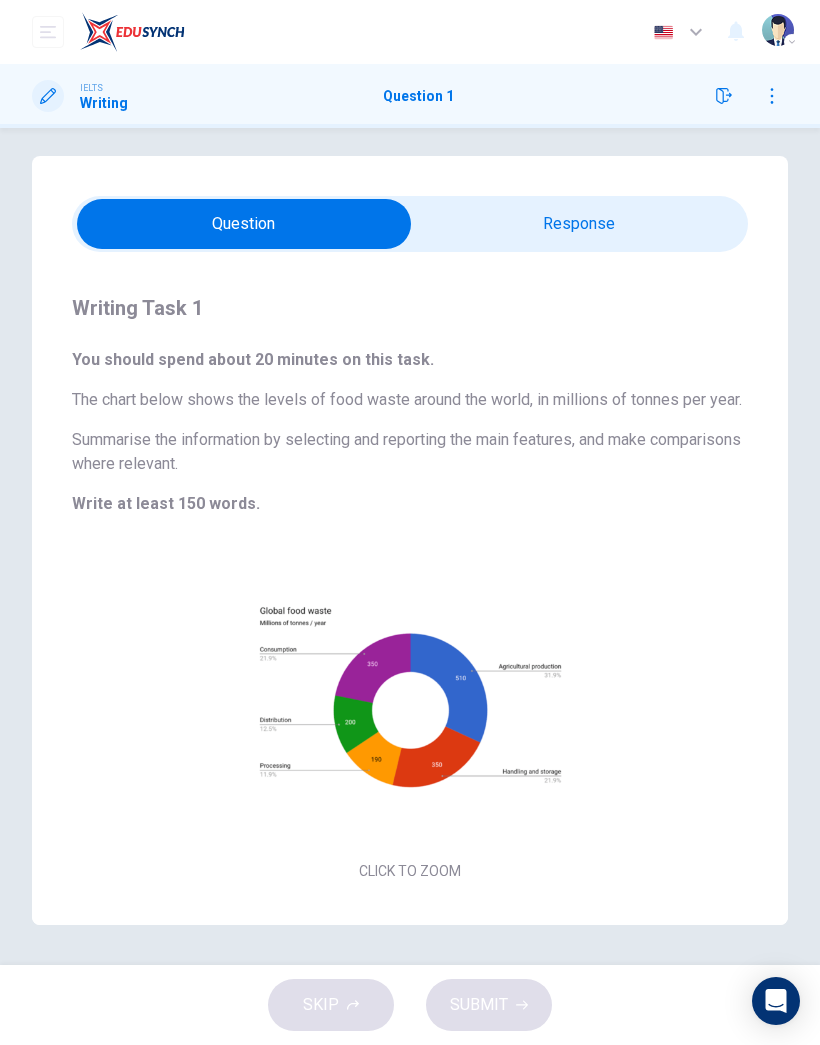scroll, scrollTop: 36, scrollLeft: 0, axis: vertical 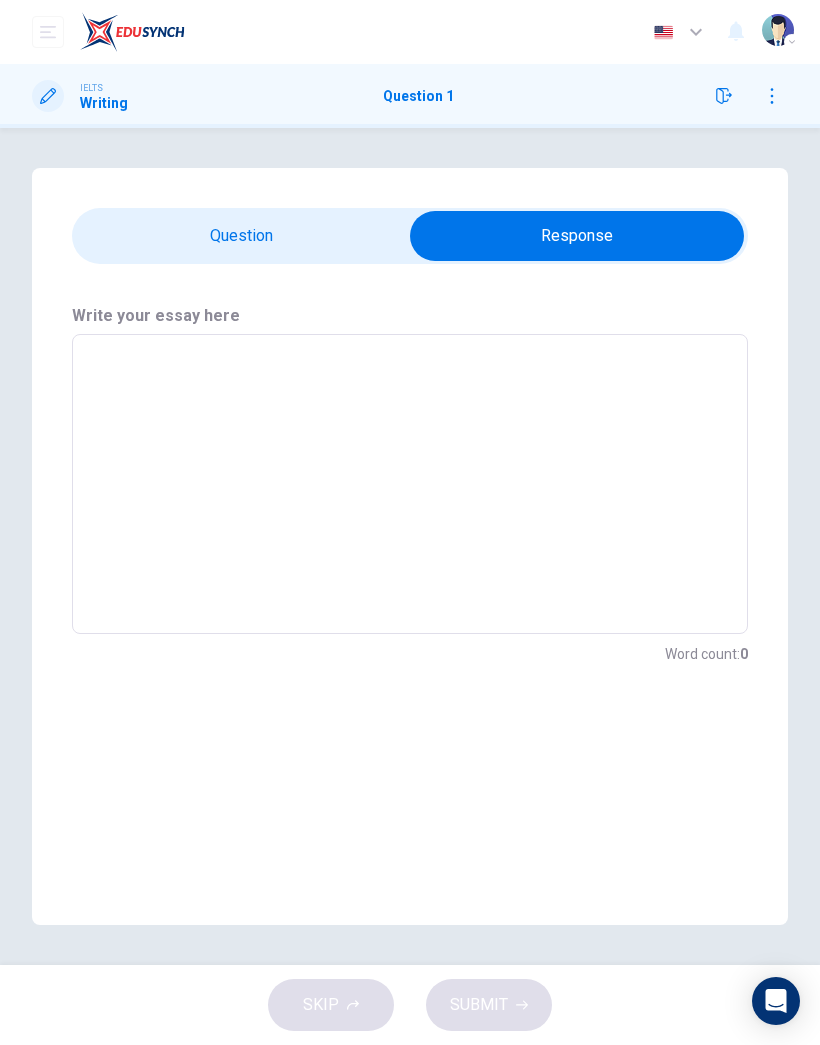 click at bounding box center [410, 484] 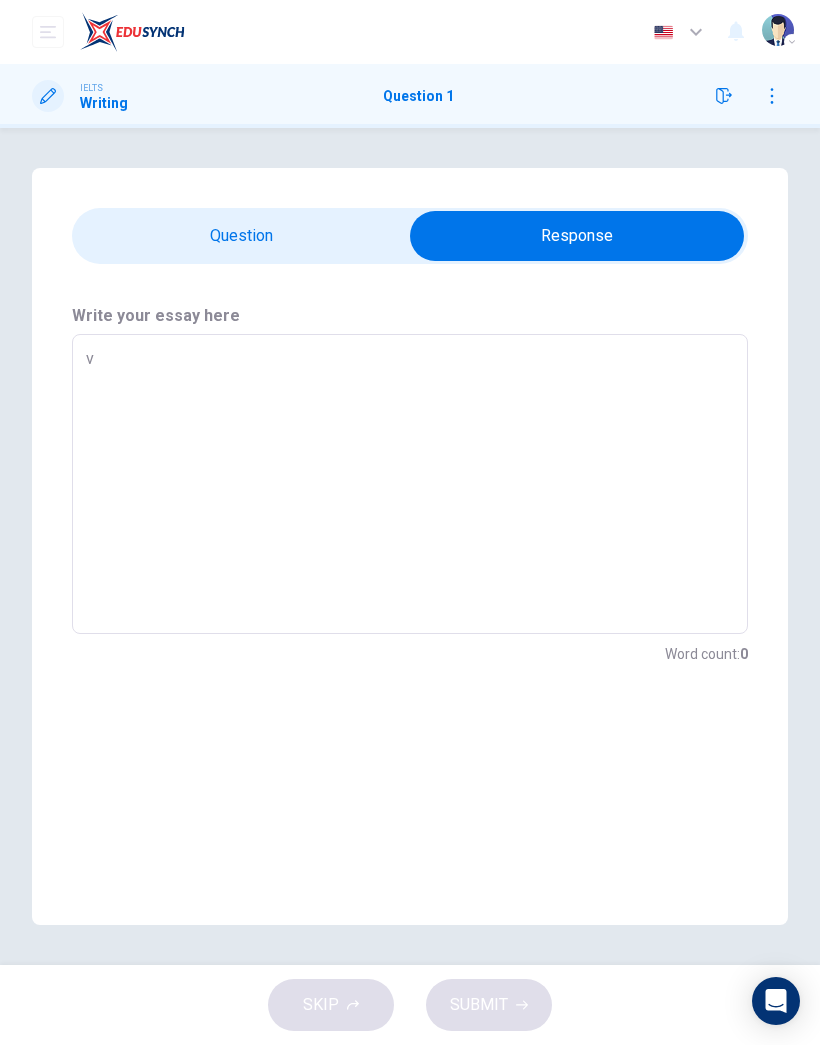 type on "x" 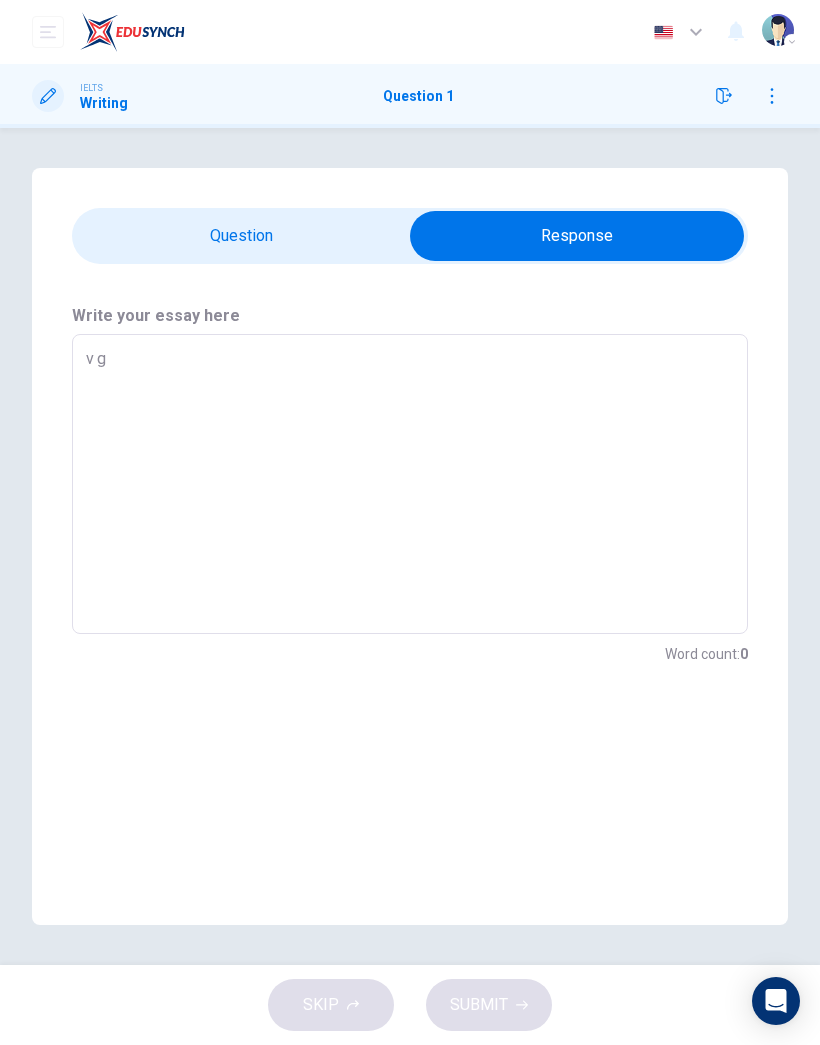 type on "x" 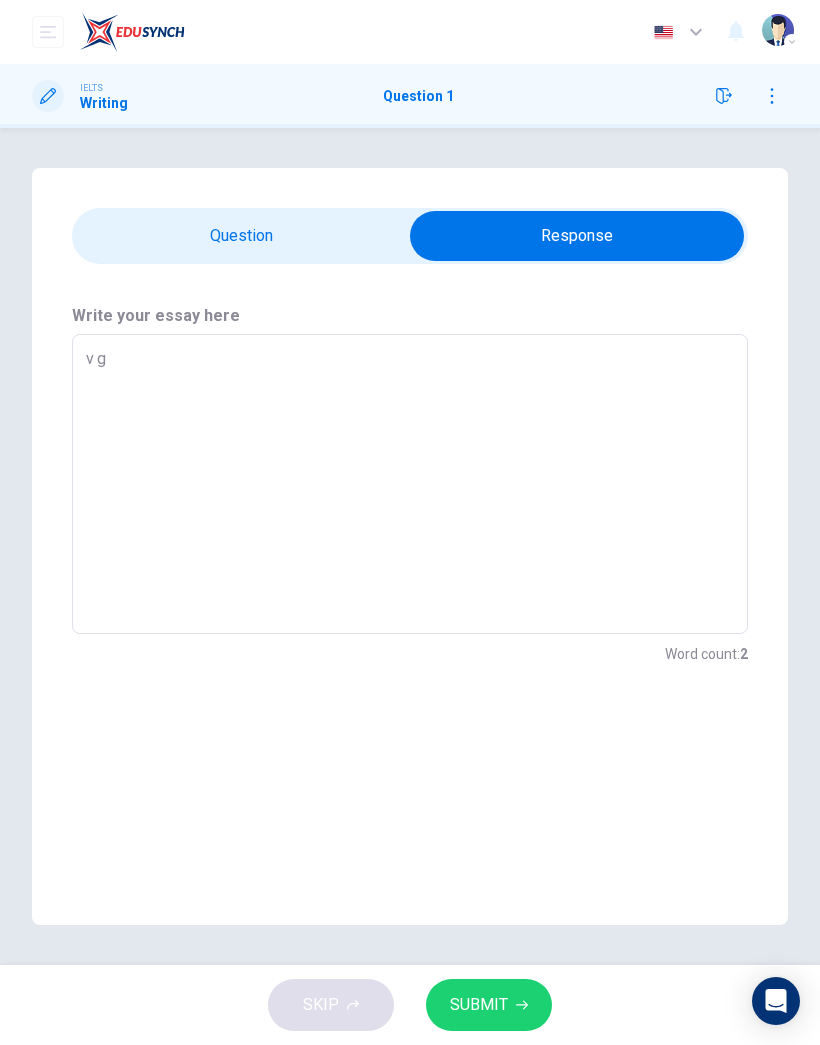type on "v g g" 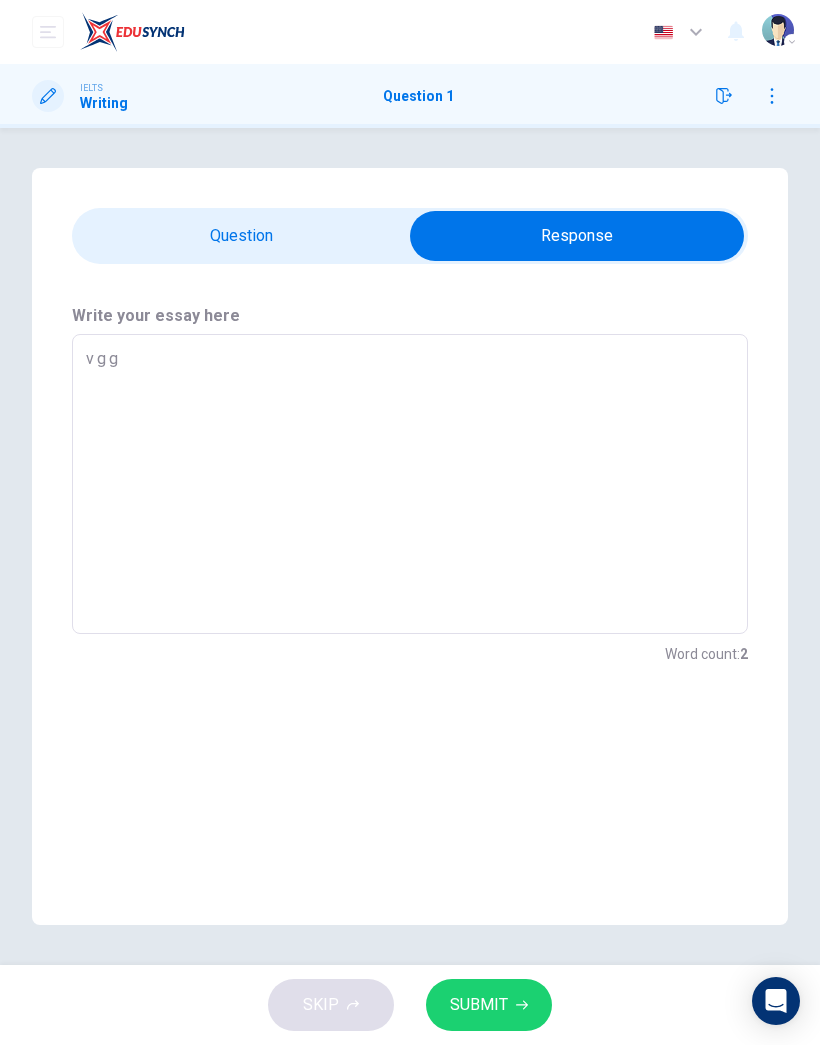 type on "x" 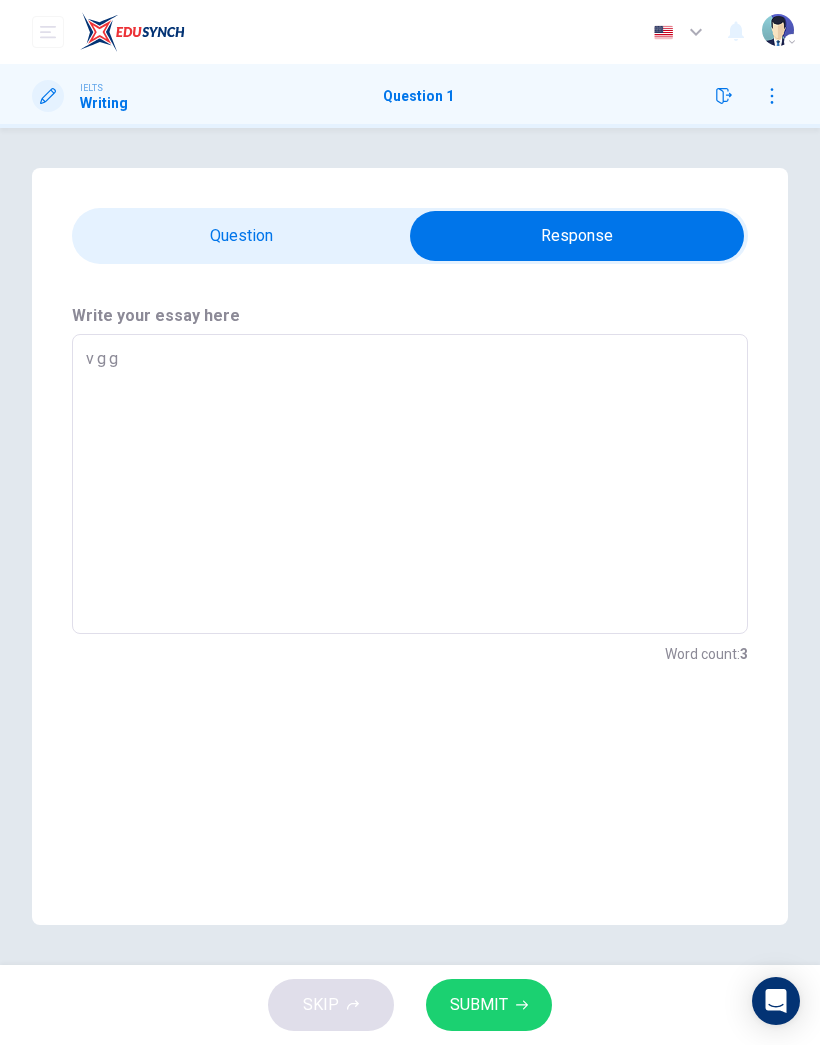 type on "v g" 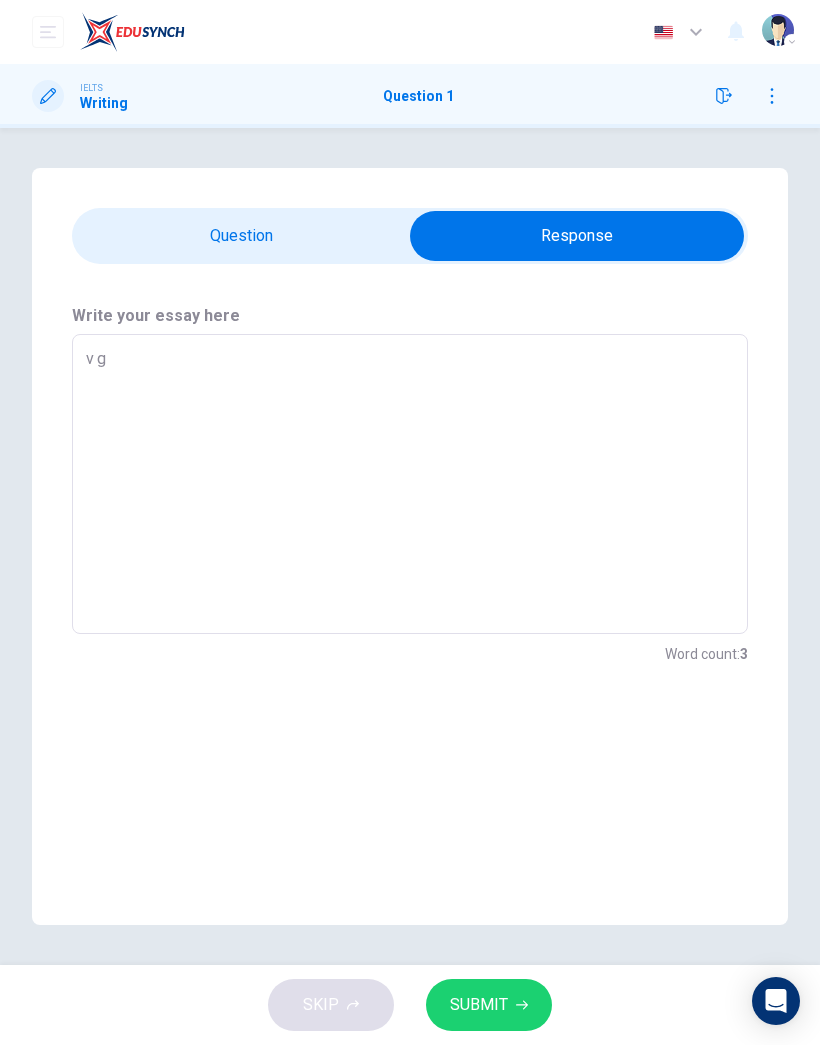 type on "x" 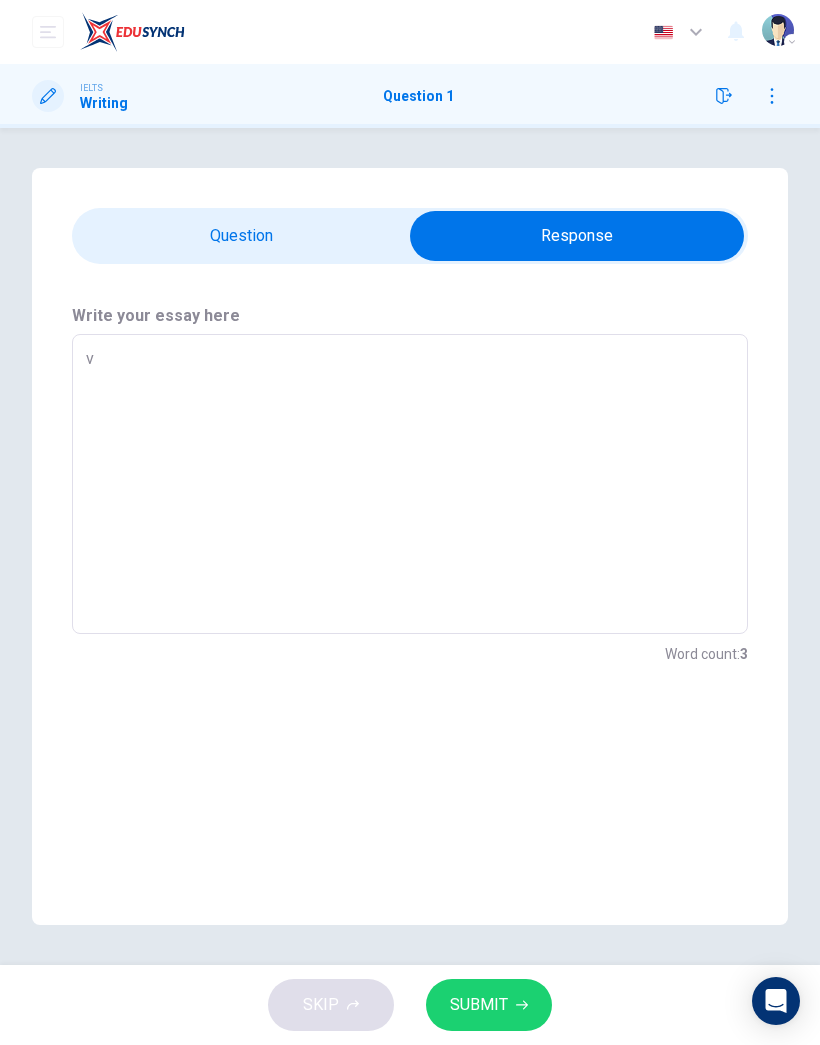 type on "x" 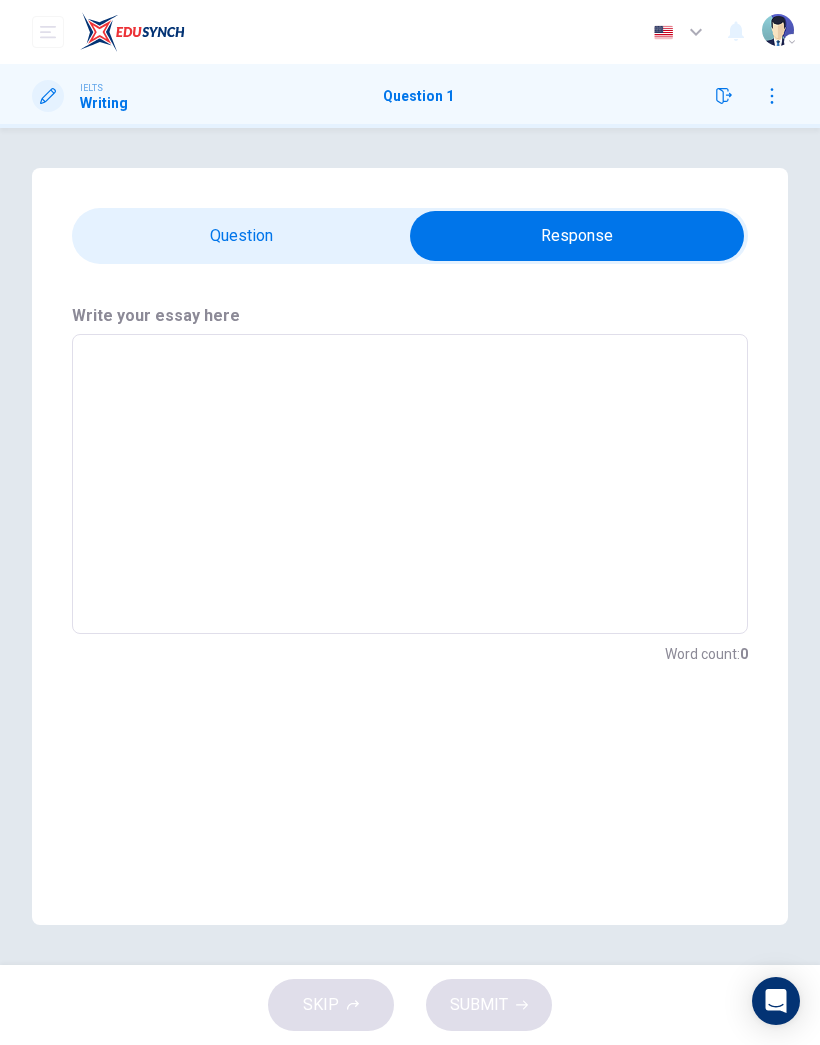 type on "G" 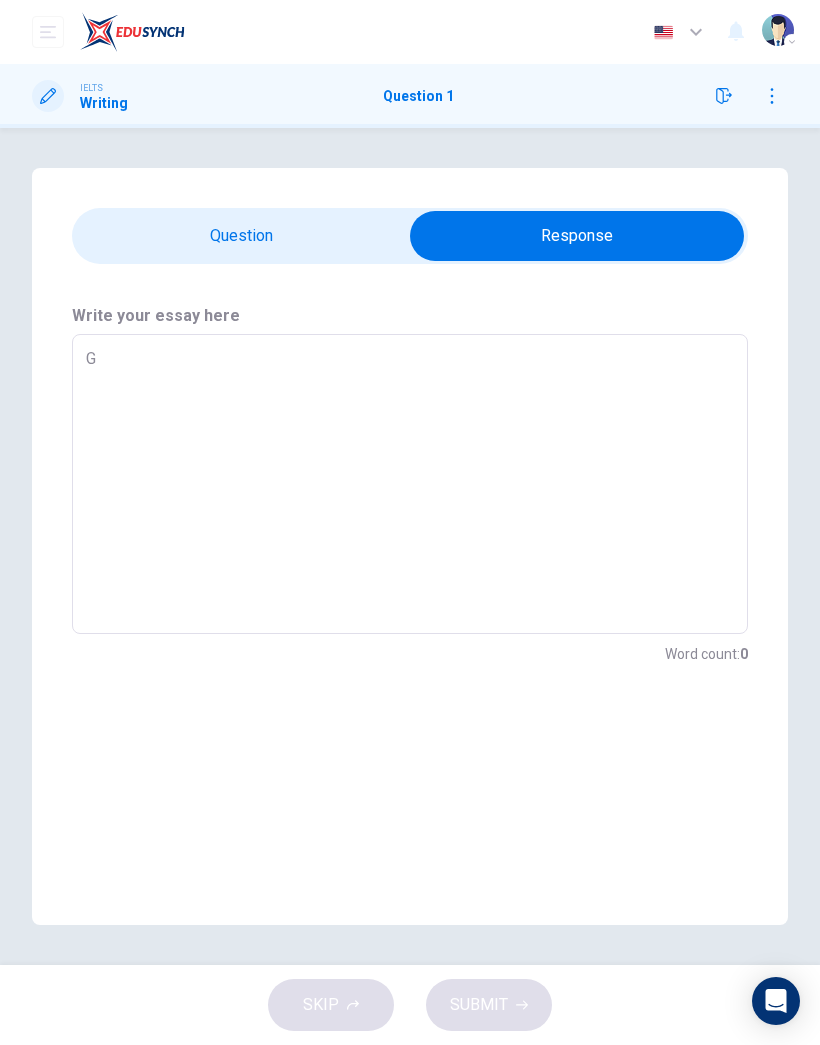 type on "x" 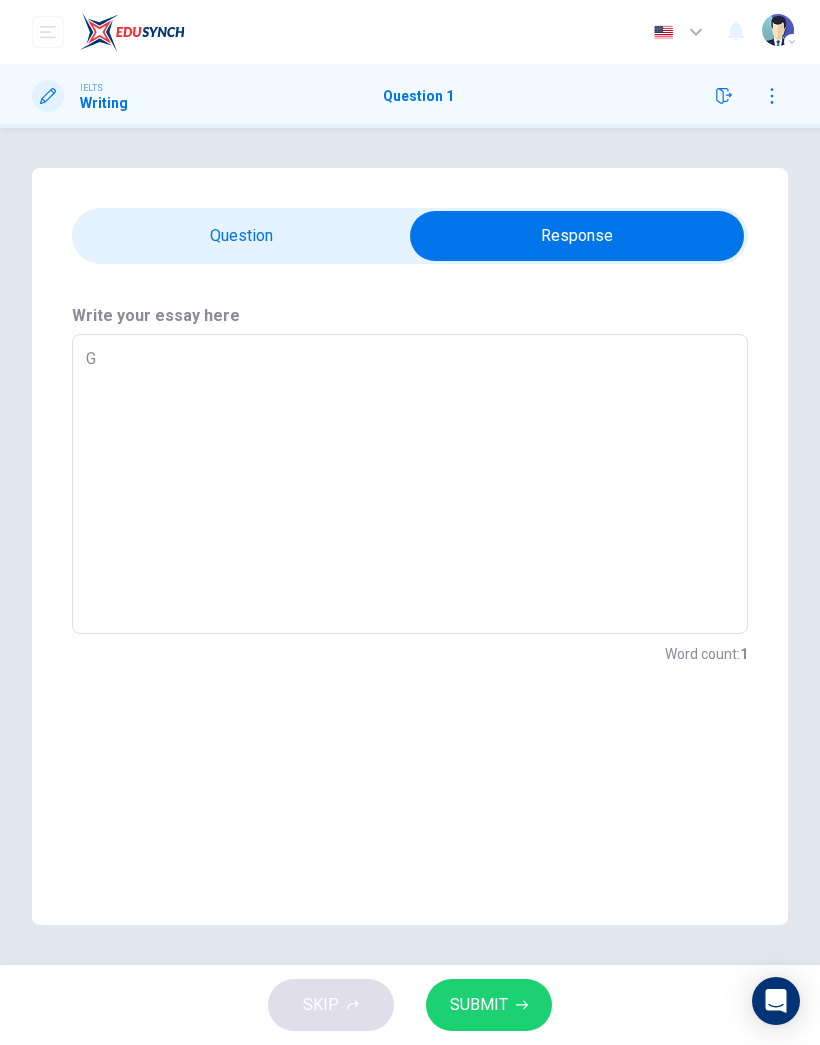 type on "Gh" 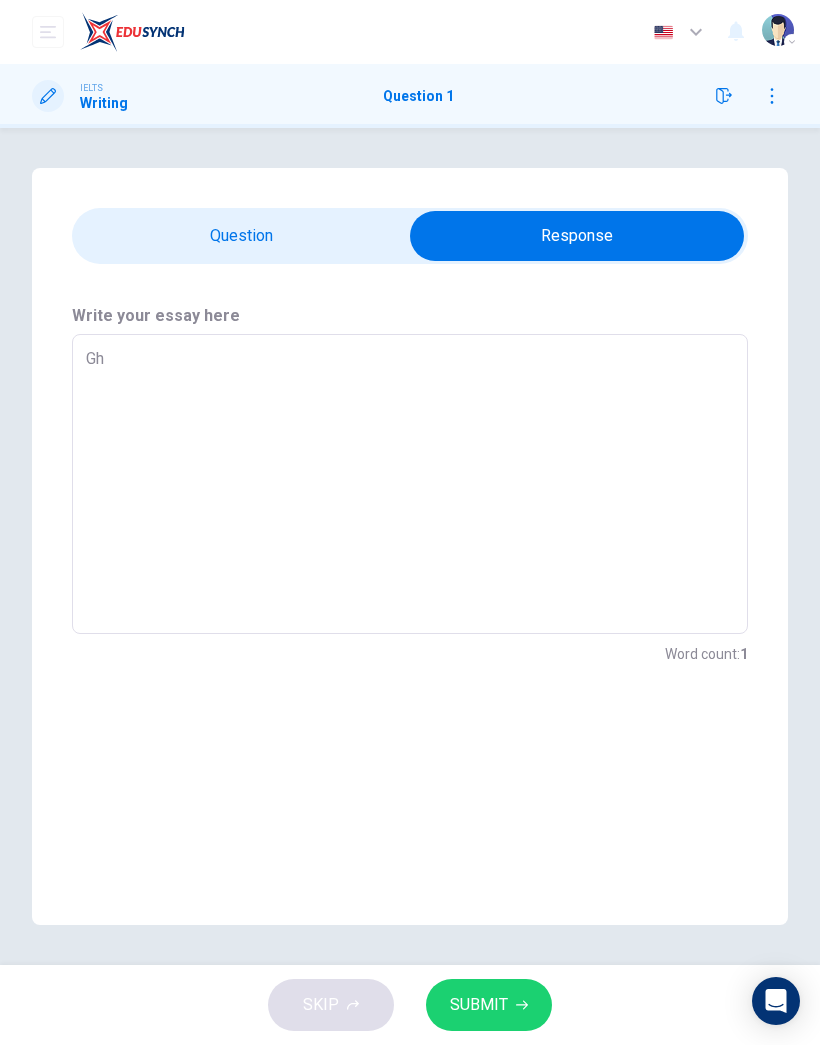 type on "x" 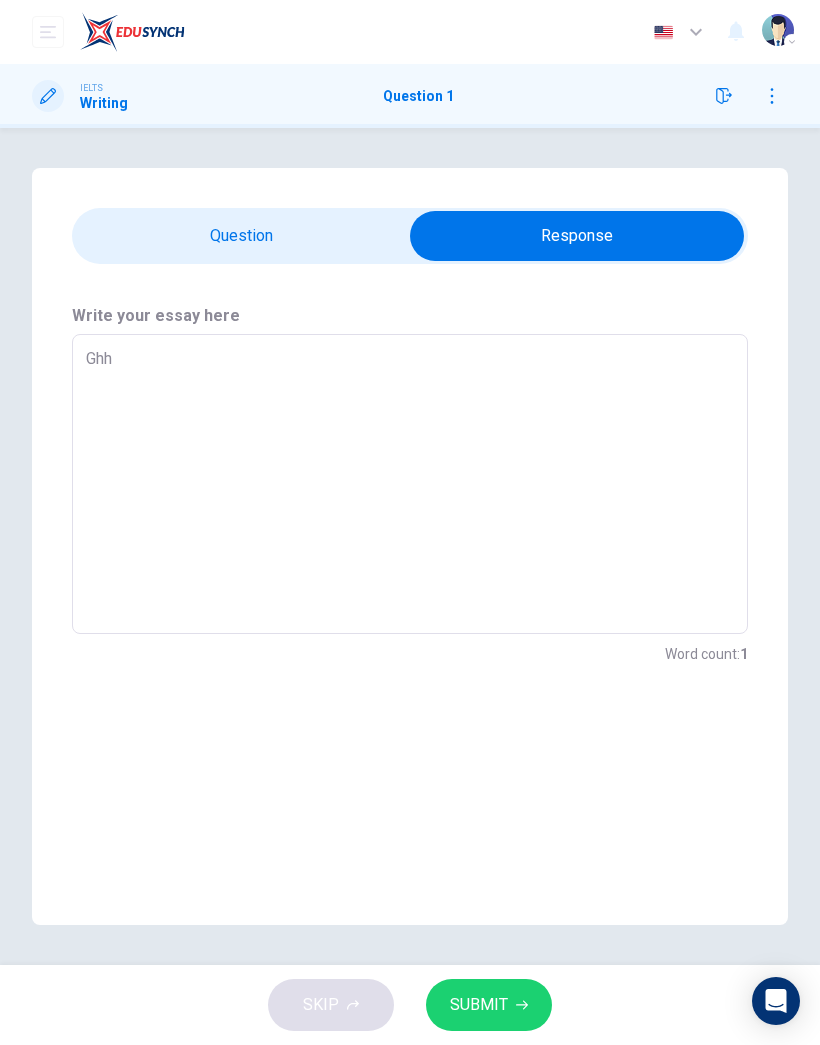 type on "x" 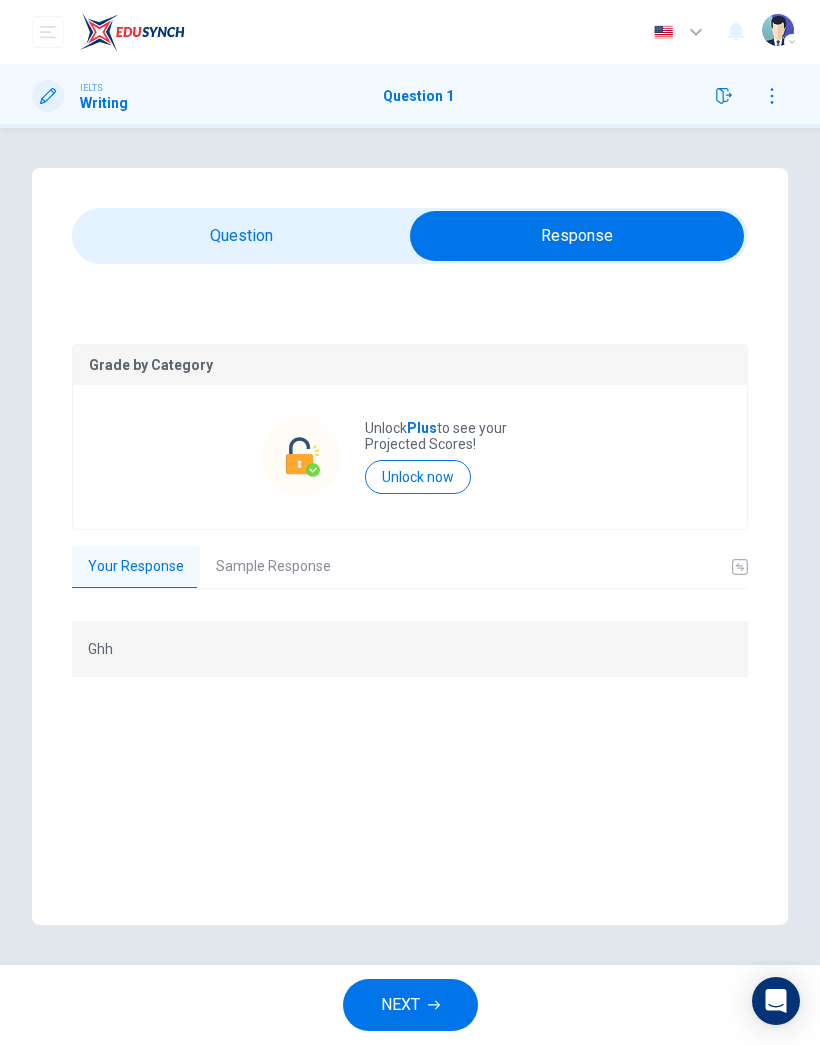 click on "Sample Response" at bounding box center [273, 567] 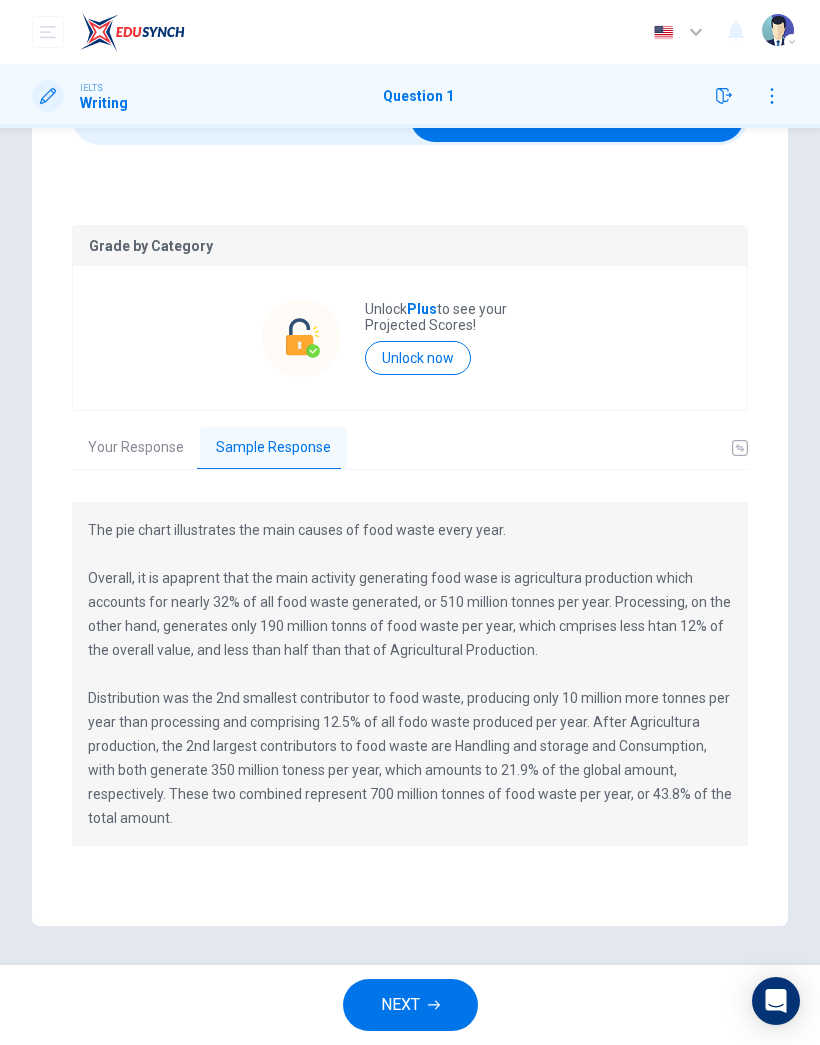 scroll, scrollTop: 119, scrollLeft: 0, axis: vertical 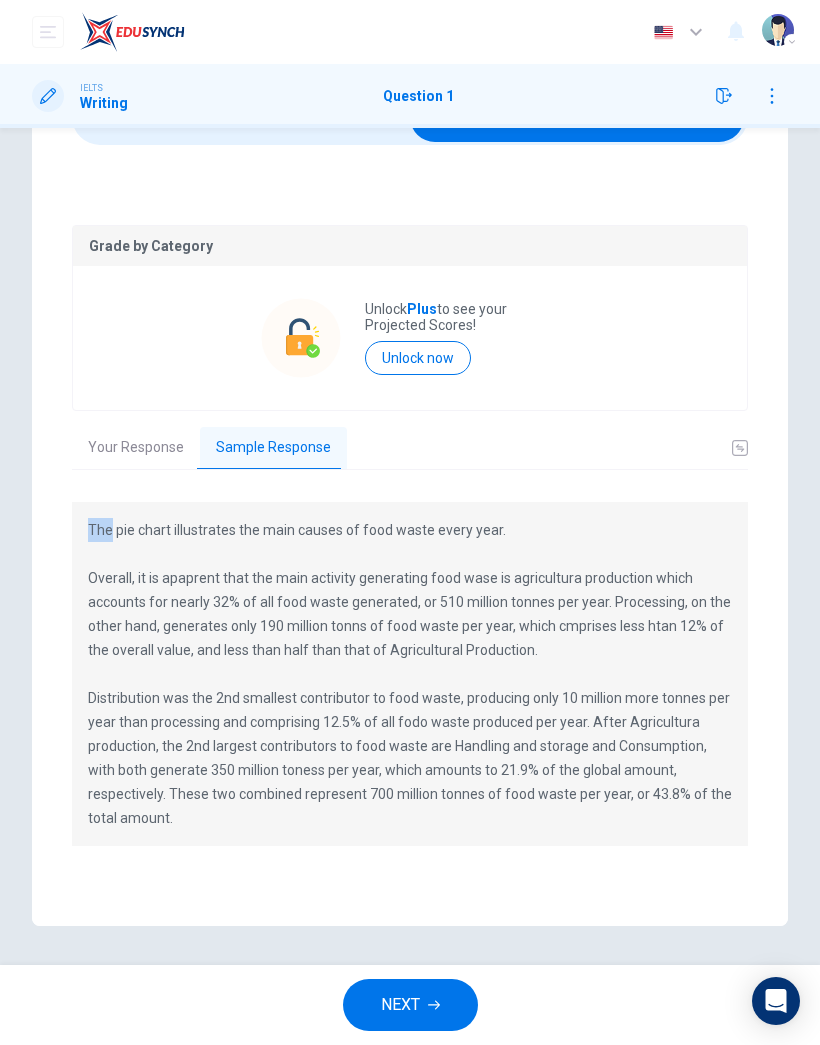 click on "Grade by Category Unlock  Plus  to see your Projected Scores! Unlock now Your Response Sample Response Ghh The pie chart illustrates the main causes of food waste every year.
Overall, it is apaprent that the main activity generating food wase is agricultura production which accounts for nearly 32% of all food waste generated, or 510 million tonnes per year. Processing, on the other hand, generates only 190 million tonns of food waste per year, which cmprises less htan 12% of the overall value, and less than half than that of Agricultural Production.
The three main contributors to food waste comprise over 75% of all food waste consumed per year." at bounding box center (410, 535) 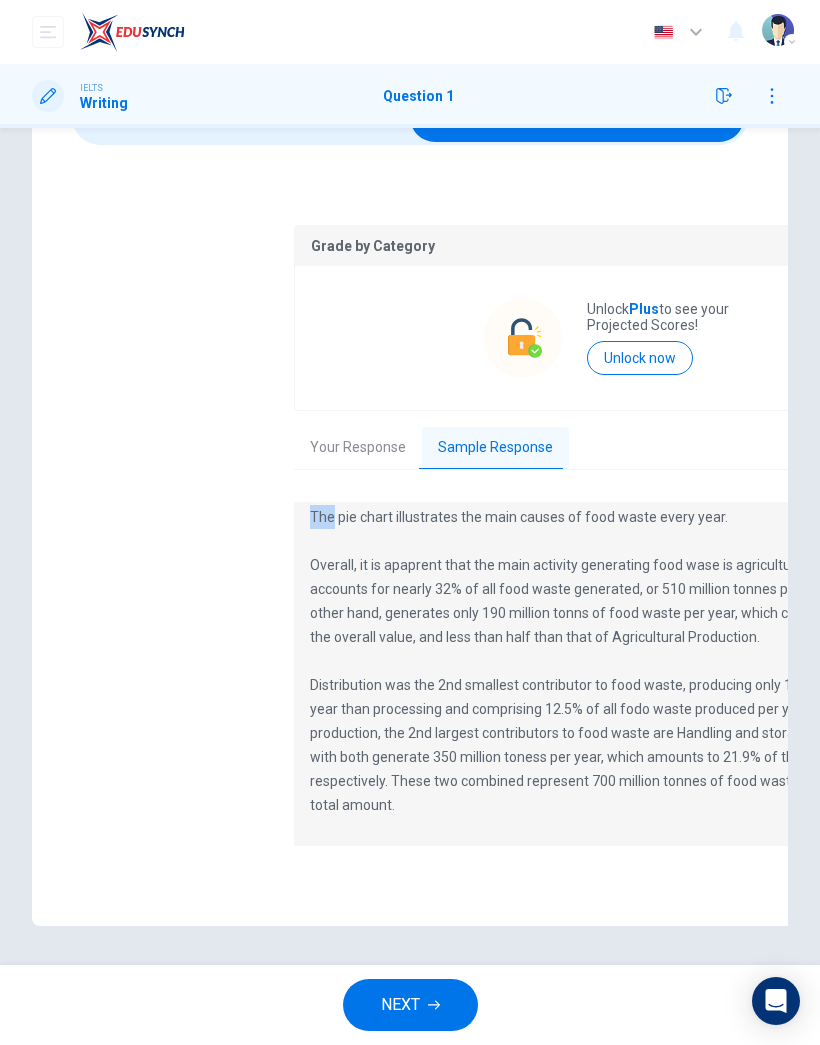scroll, scrollTop: 24, scrollLeft: 0, axis: vertical 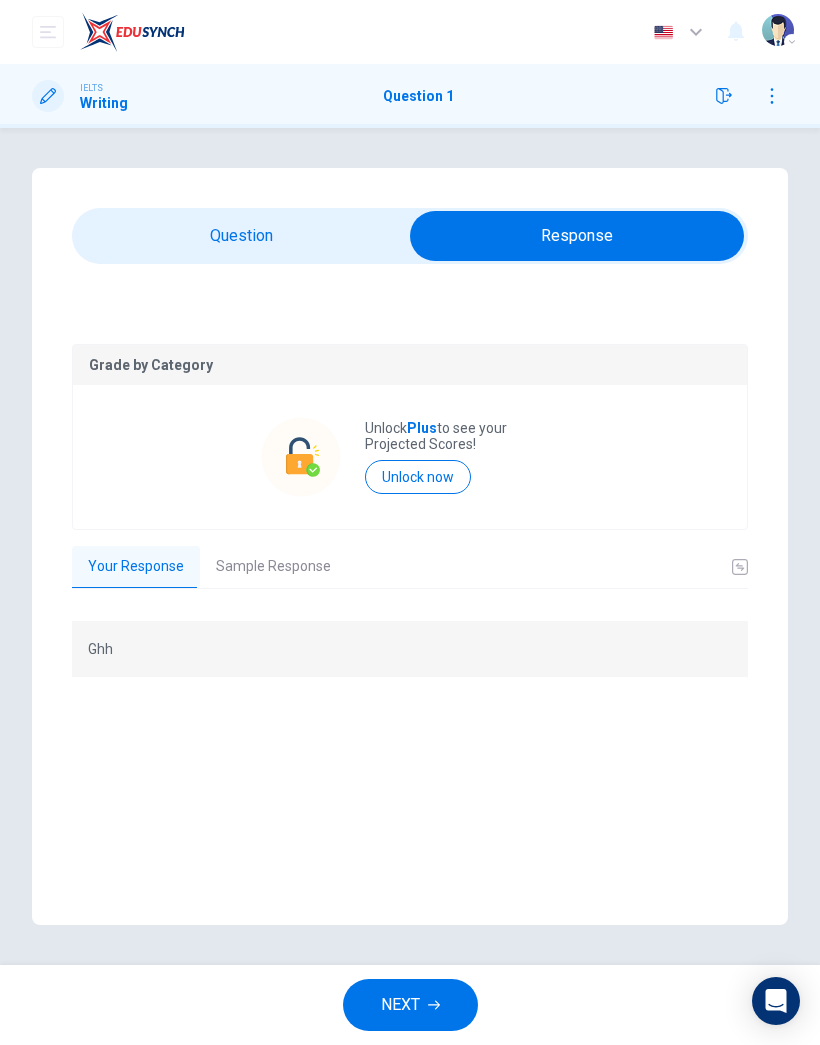 click on "Sample Response" at bounding box center (273, 567) 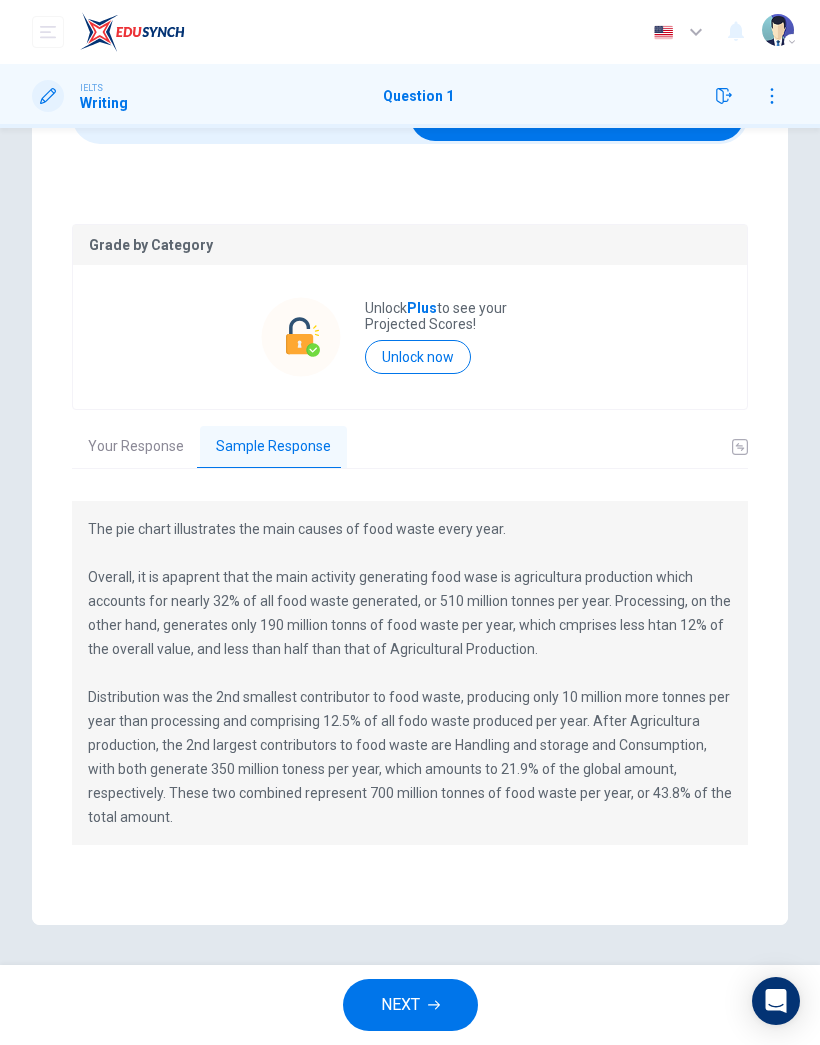 scroll, scrollTop: 119, scrollLeft: 0, axis: vertical 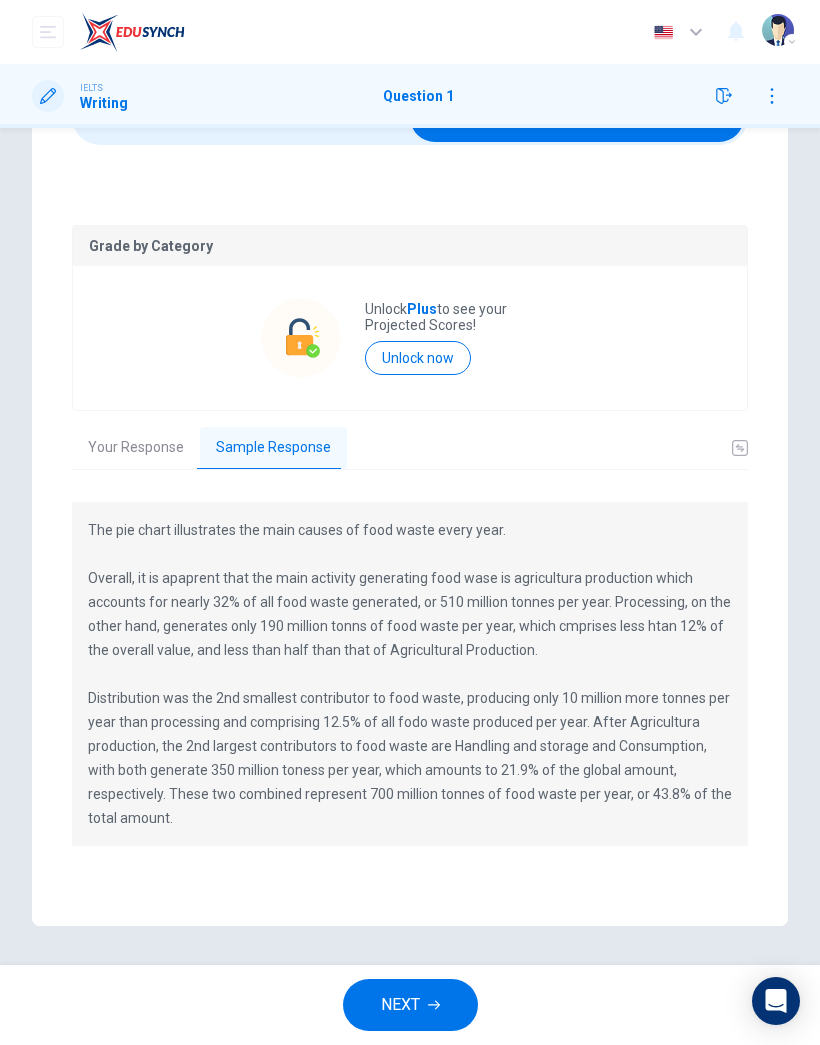 click on "The pie chart illustrates the main causes of food waste every year.
Overall, it is apaprent that the main activity generating food wase is agricultura production which accounts for nearly 32% of all food waste generated, or 510 million tonnes per year. Processing, on the other hand, generates only 190 million tonns of food waste per year, which cmprises less htan 12% of the overall value, and less than half than that of Agricultural Production.
Distribution was the 2nd smallest contributor to food waste, producing only 10 million more tonnes per year than processing and comprising 12.5% of all fodo waste produced per year.
After Agricultura production, the 2nd largest contributors to food waste are Handling and storage and Consumption, with both generate 350 million toness per year, which amounts to 21.9% of the global amount, respectively. These two combined represent 700 million tonnes of food waste per year, or 43.8% of the total amount." at bounding box center (410, 698) 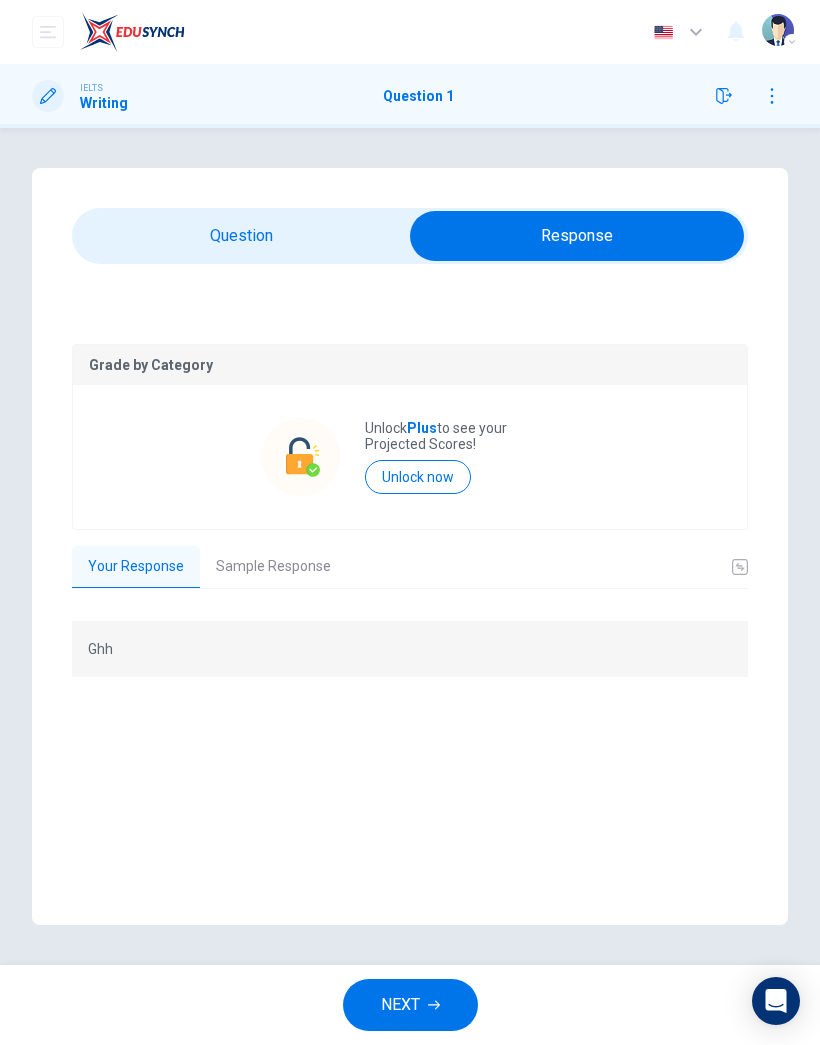 scroll, scrollTop: 0, scrollLeft: 0, axis: both 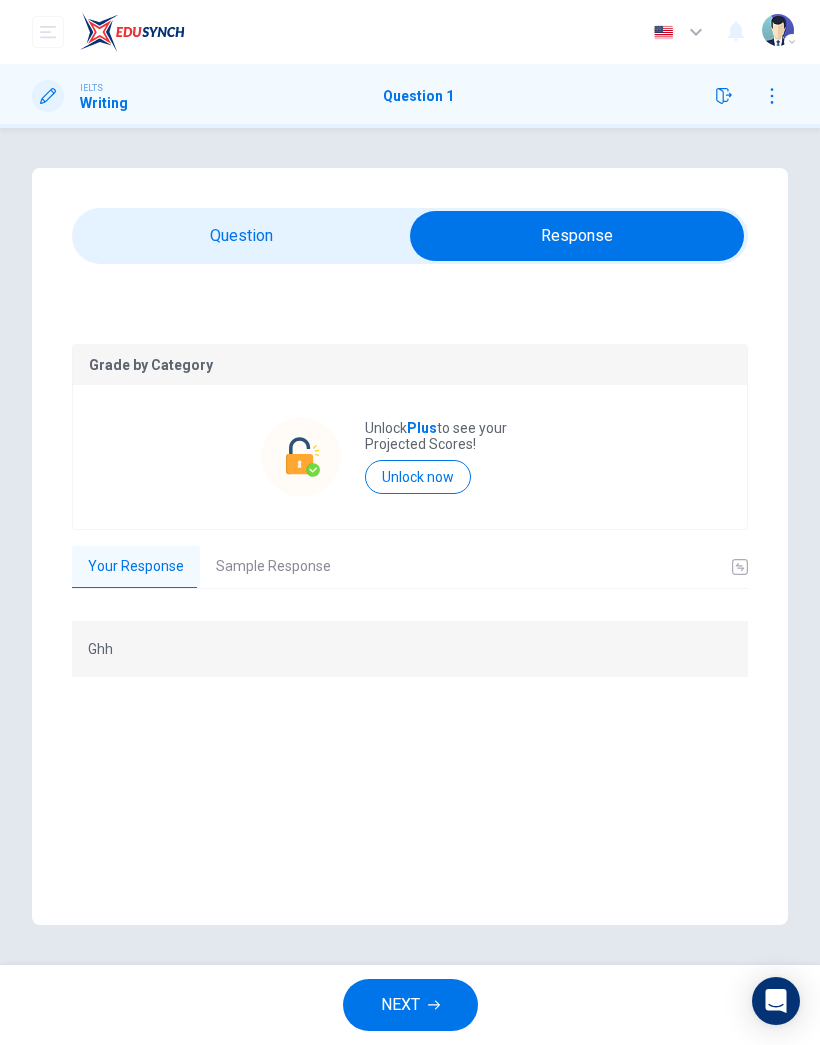 click on "Sample Response" at bounding box center [273, 567] 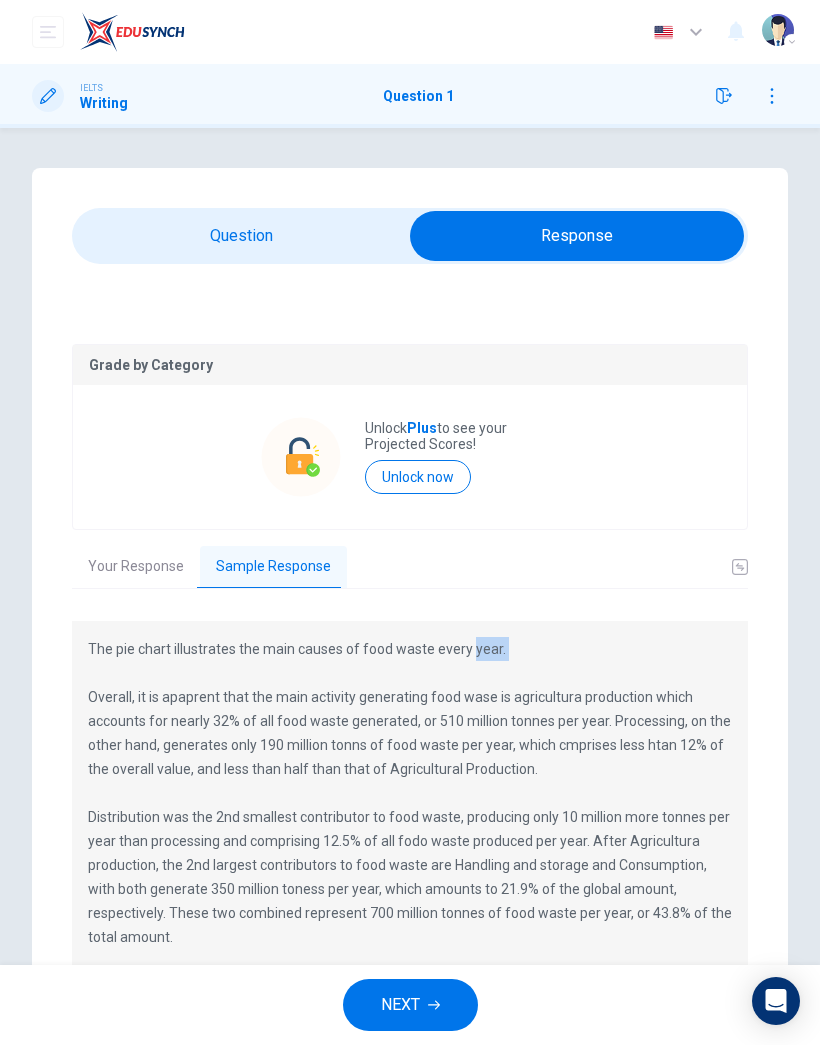 click on "Grade by Category Unlock  Plus  to see your Projected Scores! Unlock now Your Response Sample Response Ghh The pie chart illustrates the main causes of food waste every year.
Overall, it is apaprent that the main activity generating food wase is agricultura production which accounts for nearly 32% of all food waste generated, or 510 million tonnes per year. Processing, on the other hand, generates only 190 million tonns of food waste per year, which cmprises less htan 12% of the overall value, and less than half than that of Agricultural Production.
The three main contributors to food waste comprise over 75% of all food waste consumed per year." at bounding box center [410, 654] 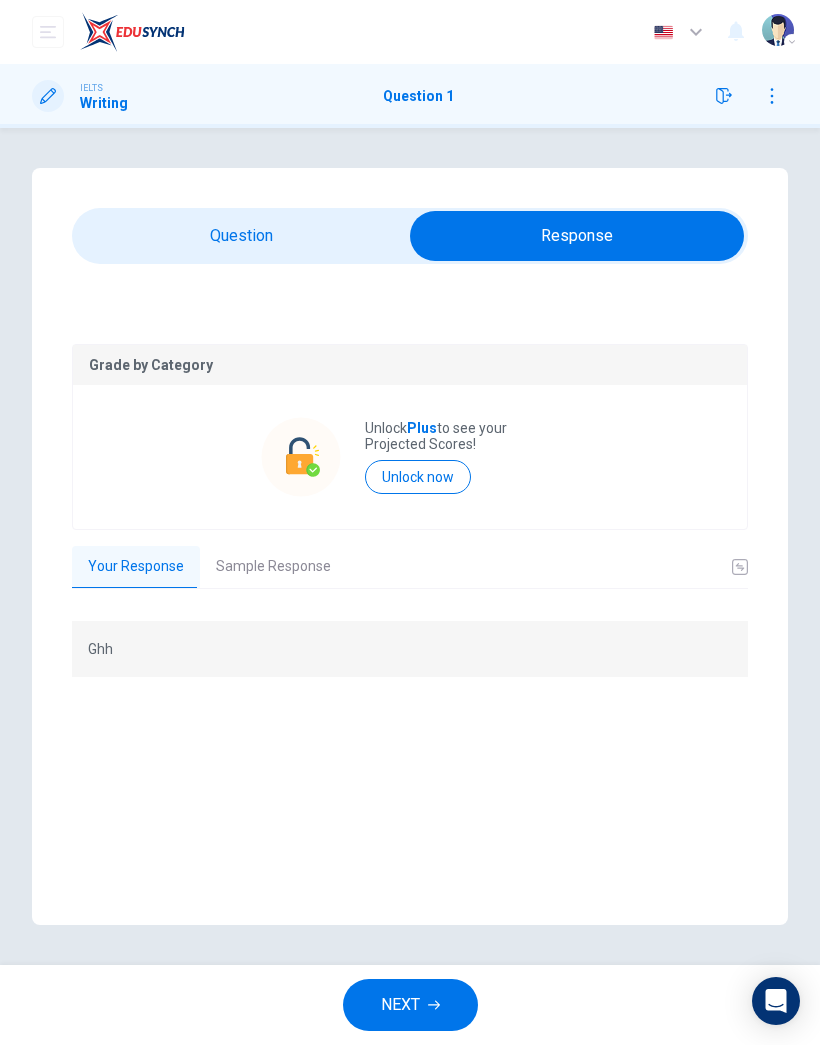 click on "Sample Response" at bounding box center (273, 567) 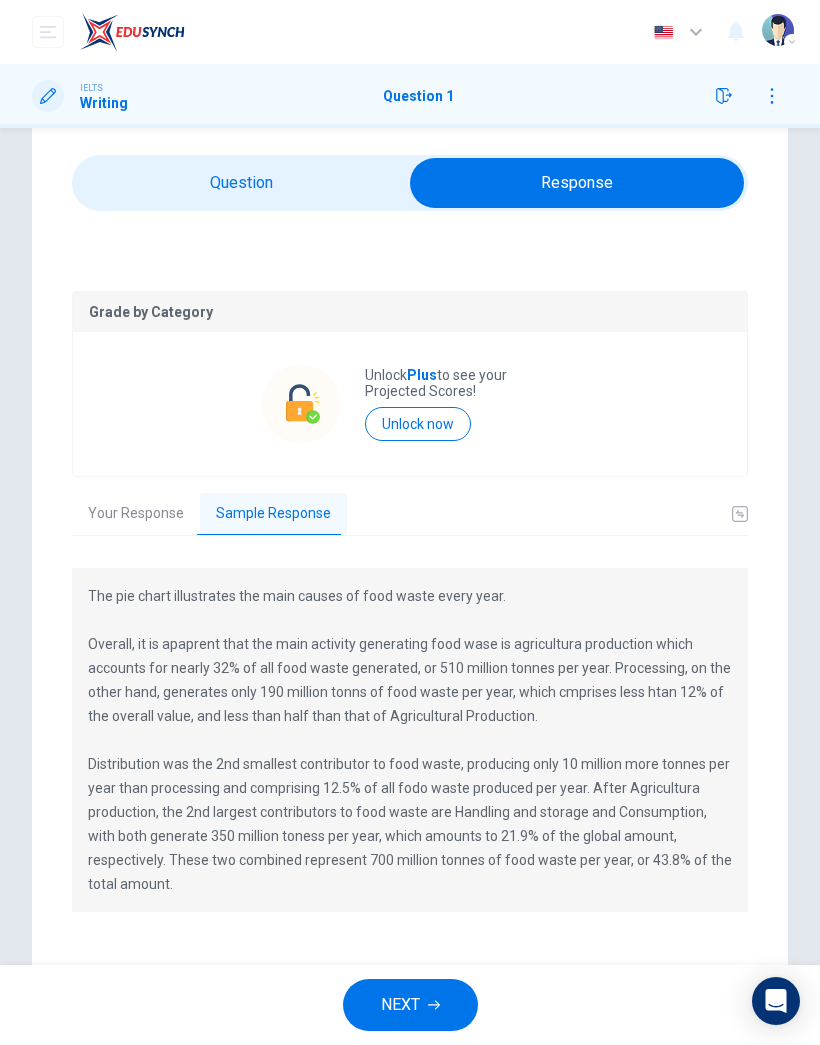 scroll, scrollTop: 55, scrollLeft: 0, axis: vertical 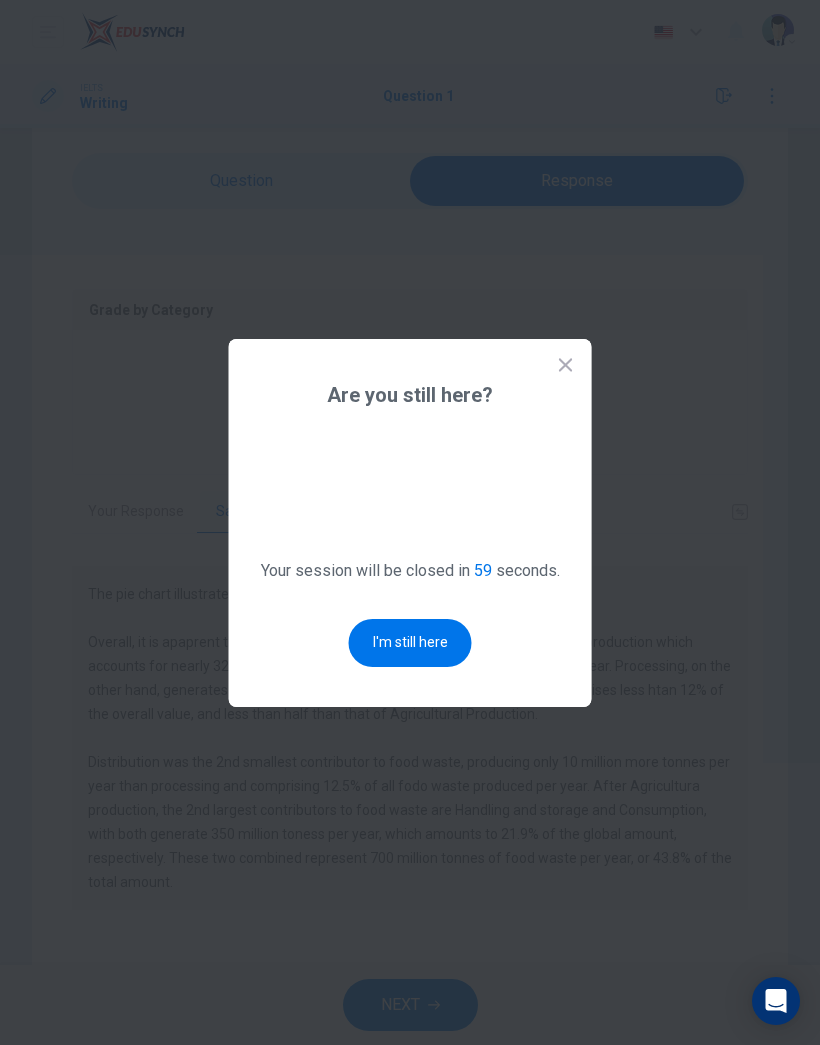click on "I'm still here" at bounding box center [410, 643] 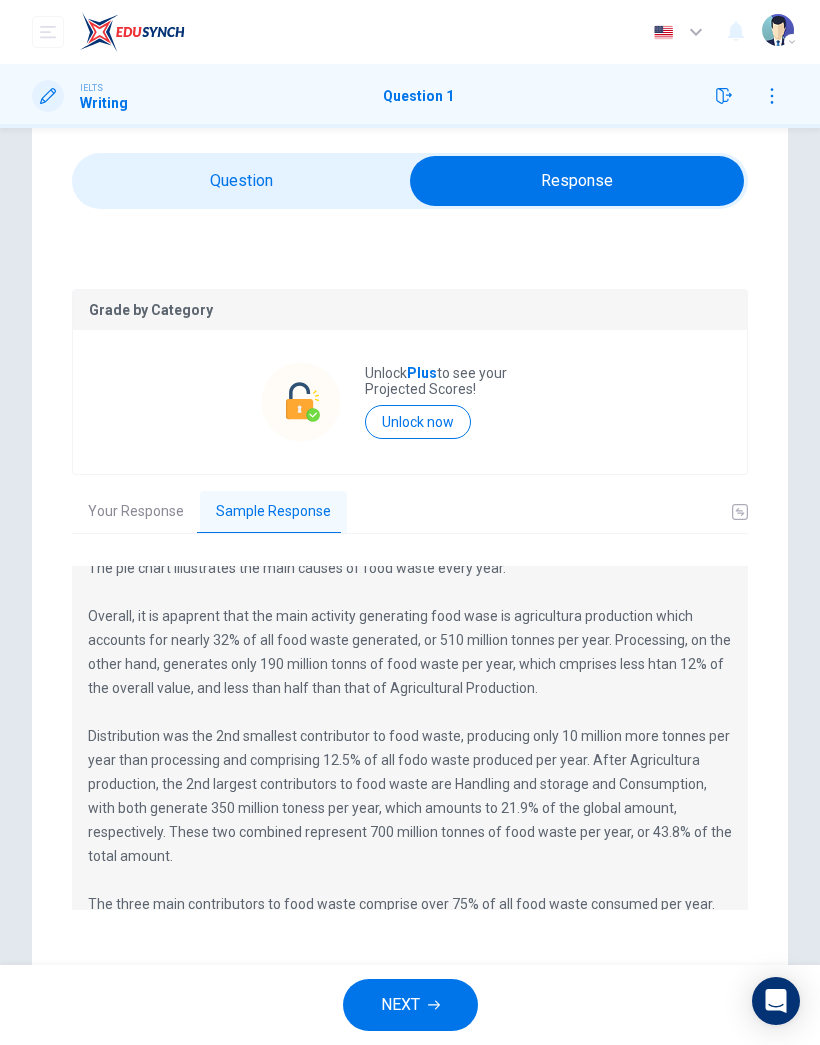 scroll, scrollTop: 24, scrollLeft: 0, axis: vertical 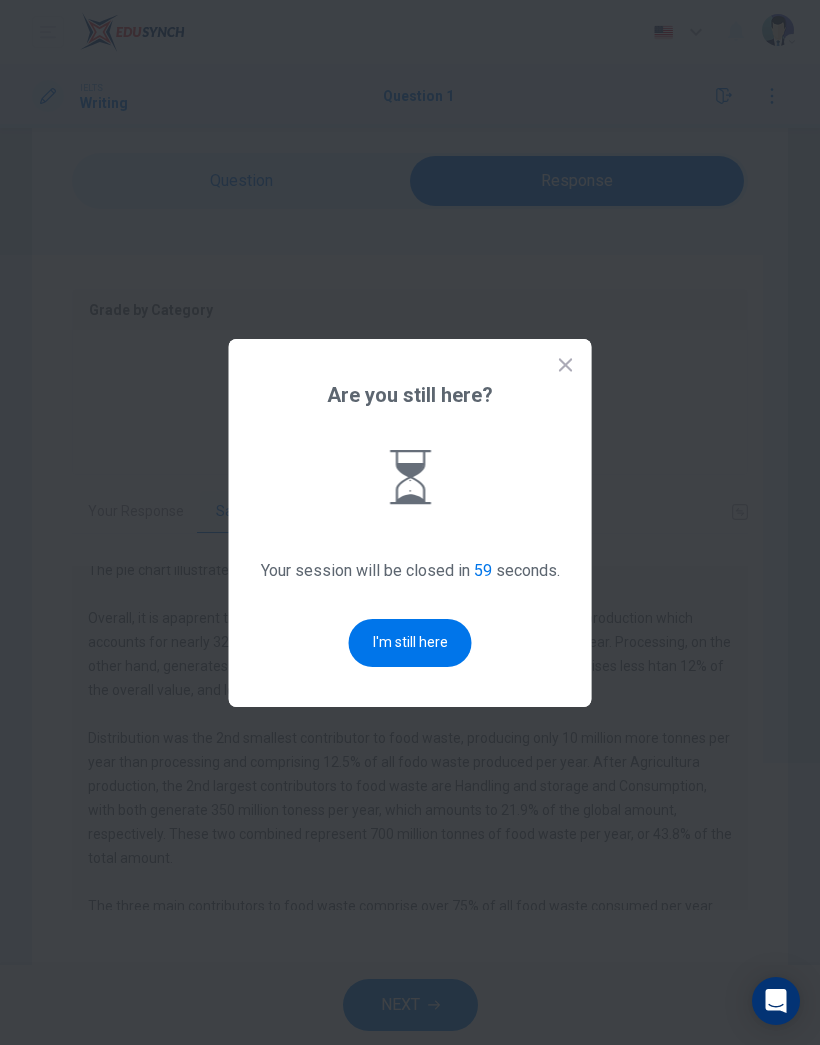 click on "I'm still here" at bounding box center (410, 643) 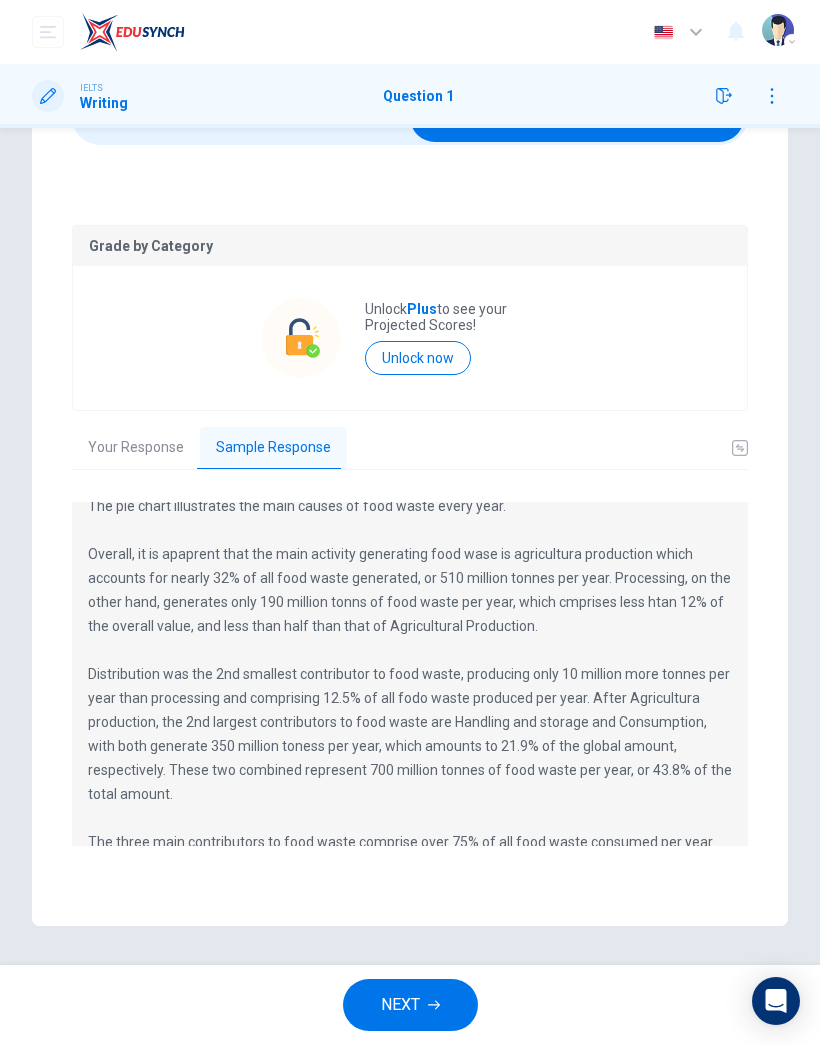 scroll, scrollTop: 119, scrollLeft: 0, axis: vertical 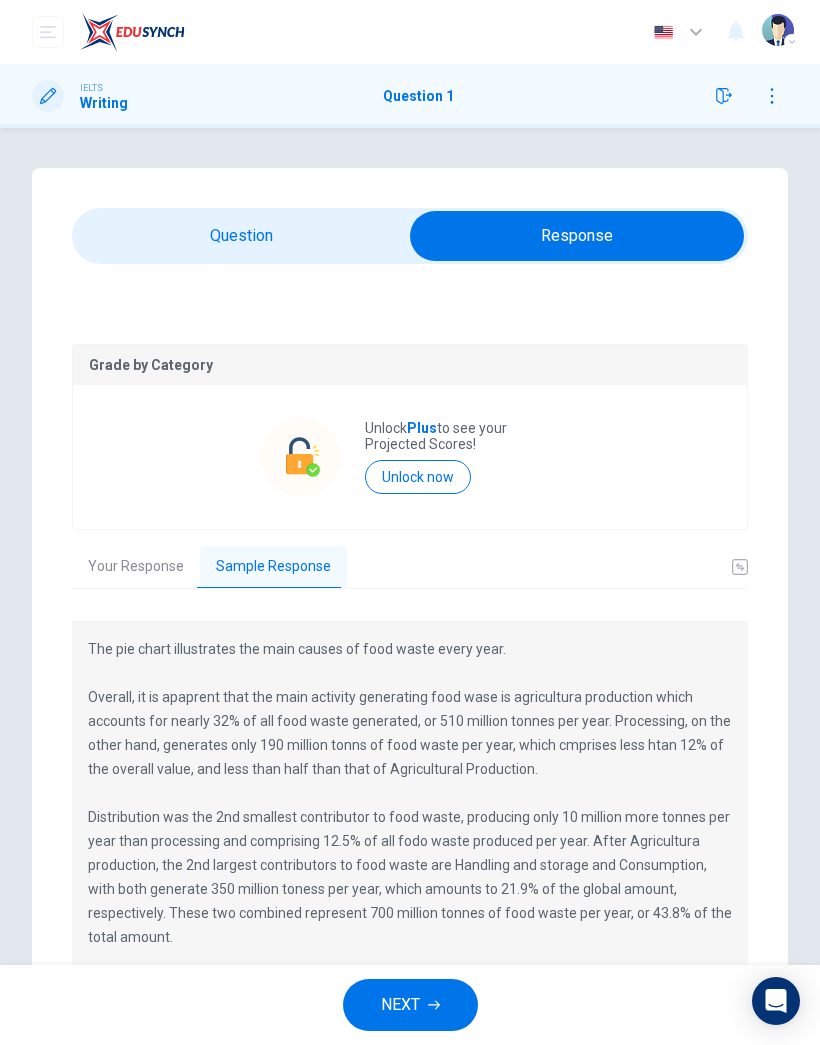 click at bounding box center [577, 236] 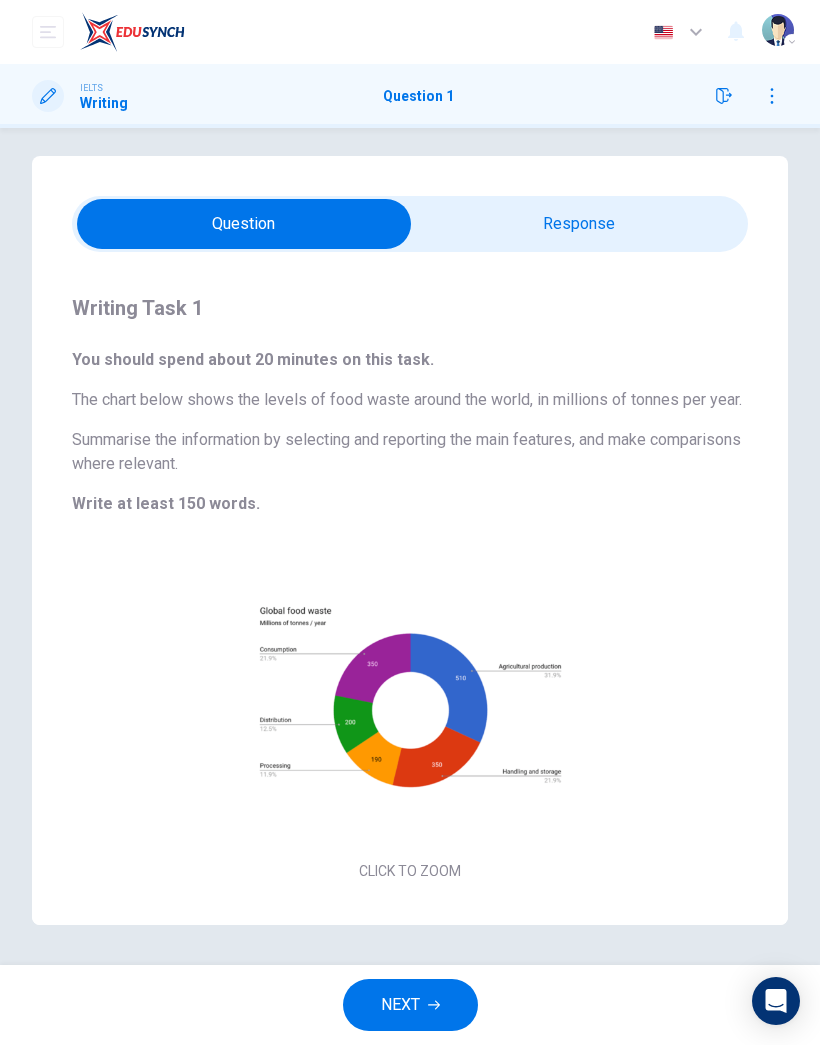 scroll, scrollTop: 36, scrollLeft: 0, axis: vertical 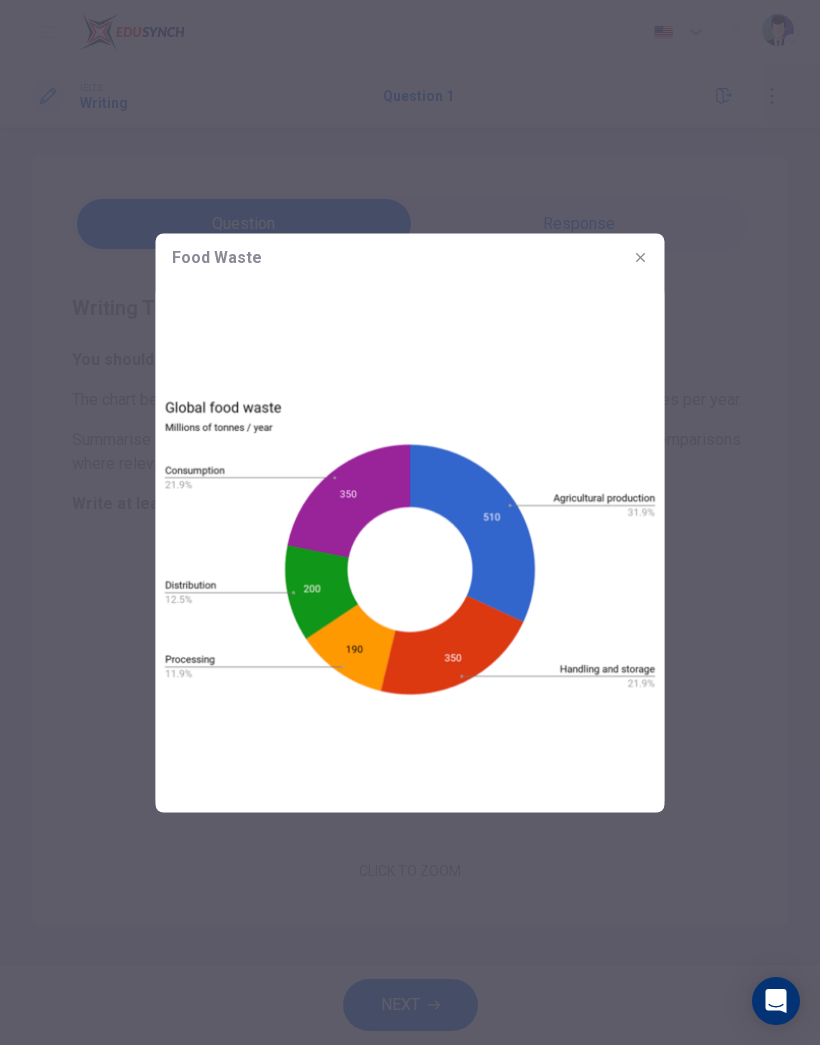 click at bounding box center [410, 522] 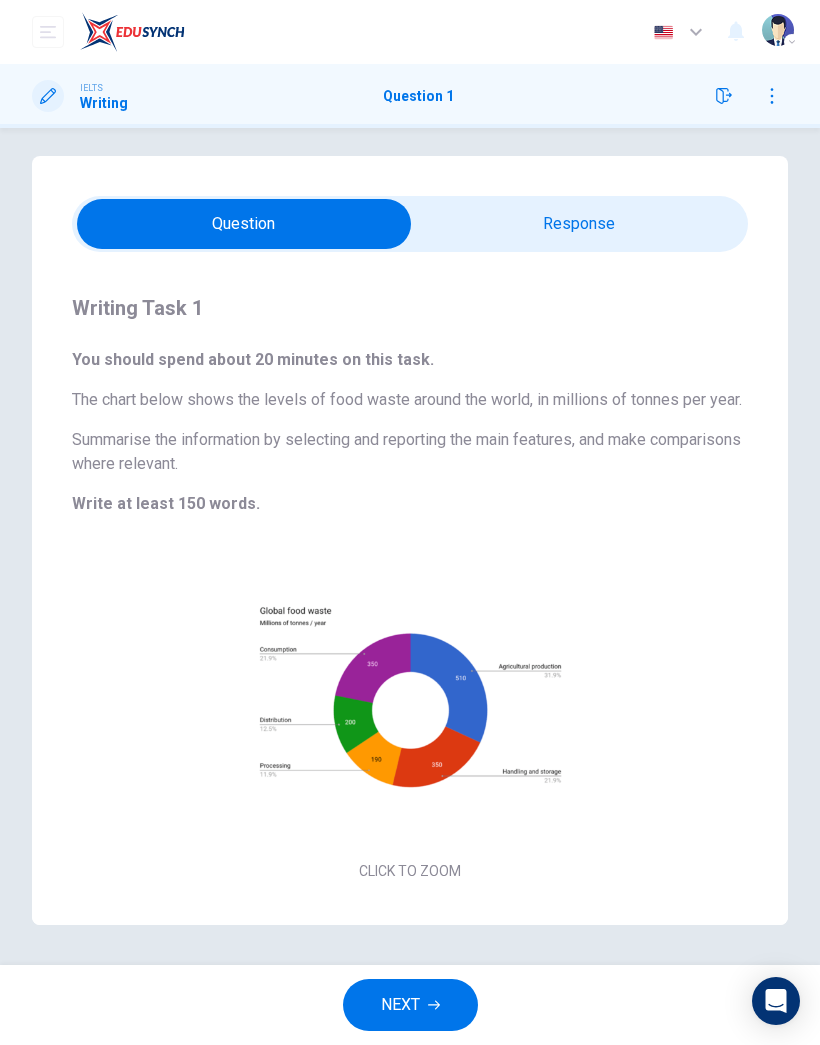 click at bounding box center (244, 224) 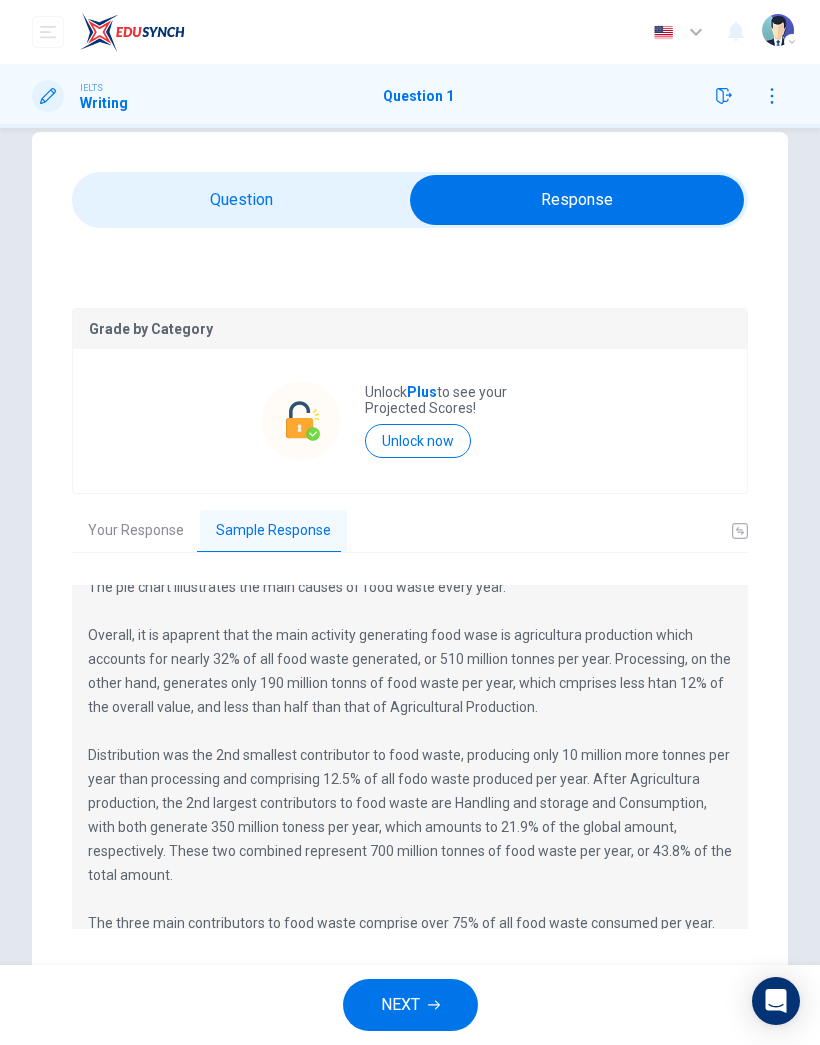 scroll, scrollTop: 24, scrollLeft: 0, axis: vertical 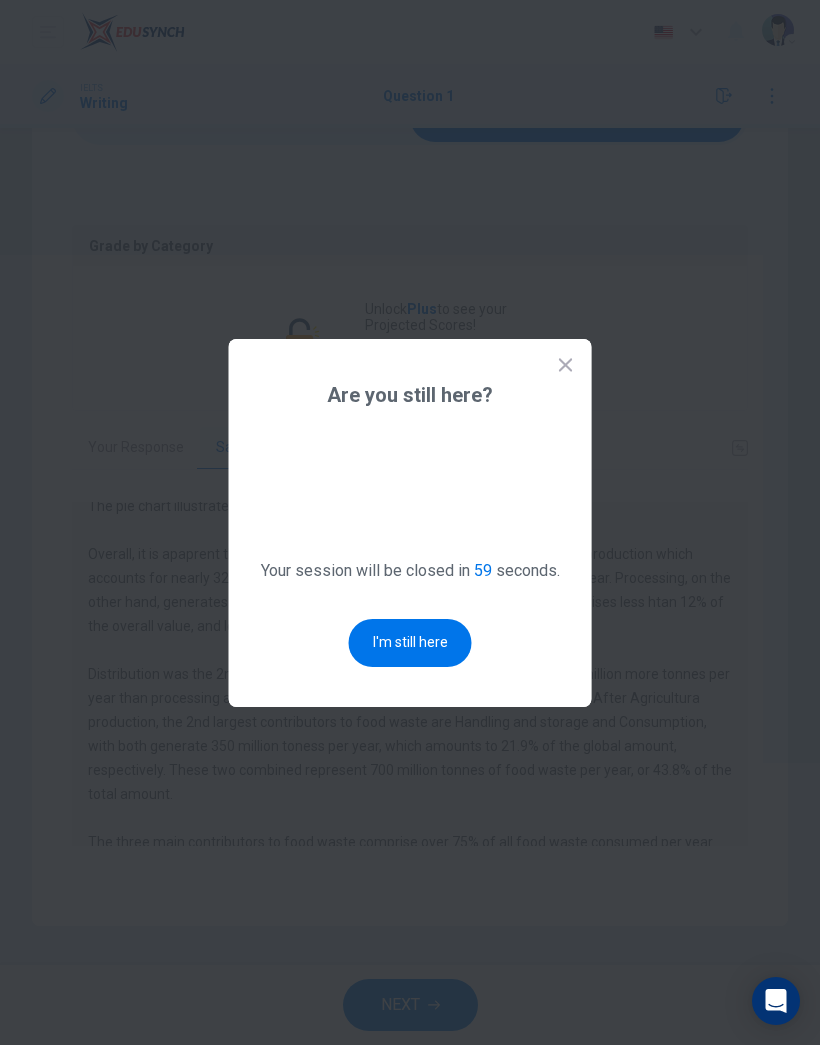 click on "I'm still here" at bounding box center [410, 643] 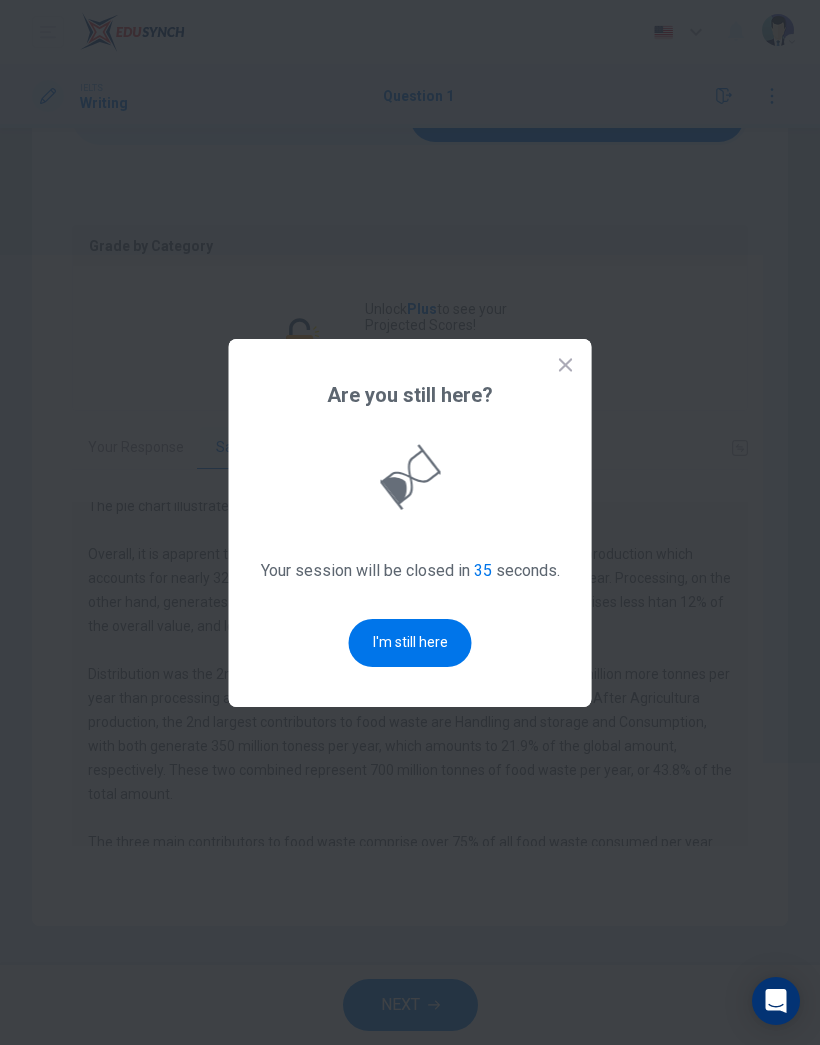 click on "I'm still here" at bounding box center (410, 643) 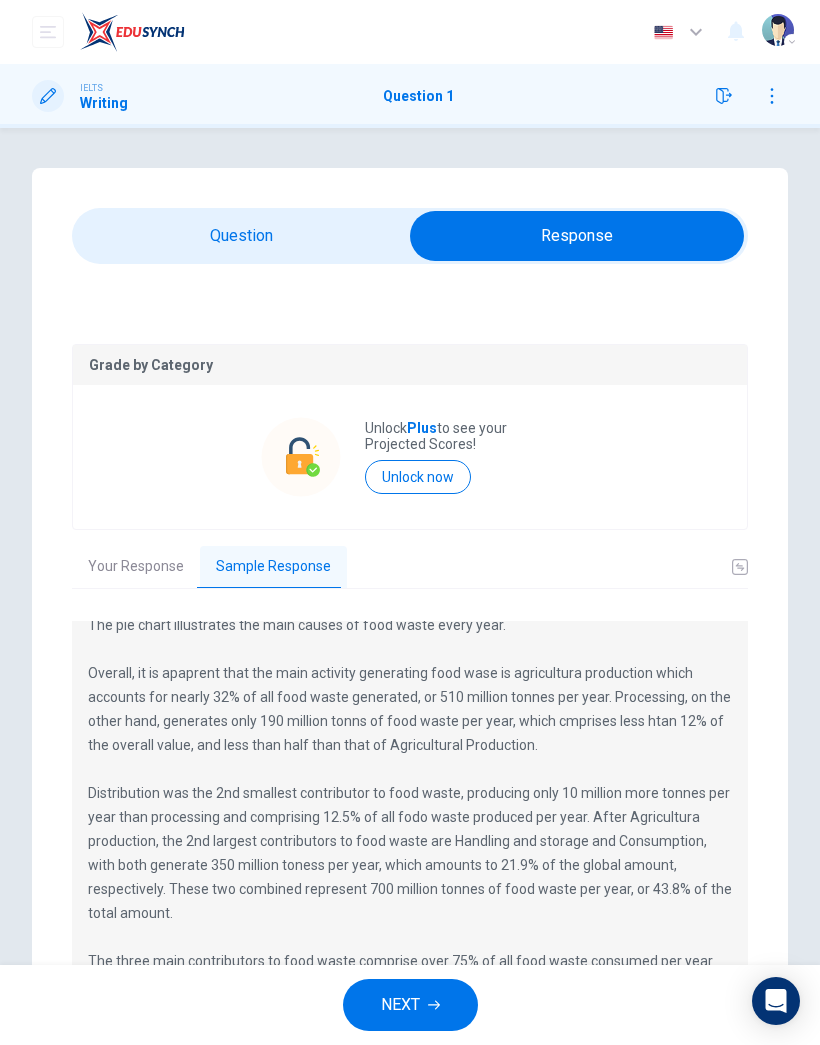 scroll, scrollTop: 0, scrollLeft: 0, axis: both 